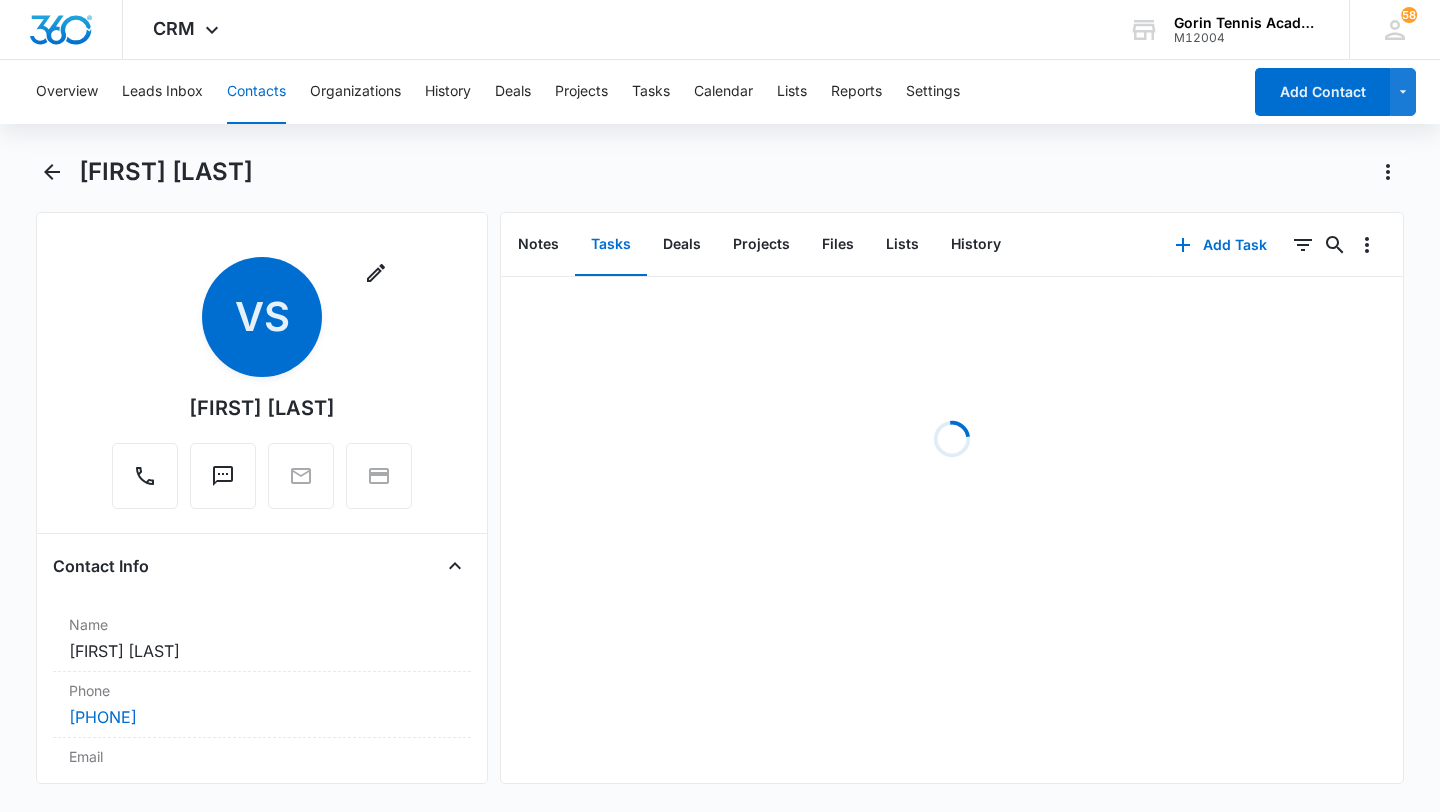scroll, scrollTop: 0, scrollLeft: 0, axis: both 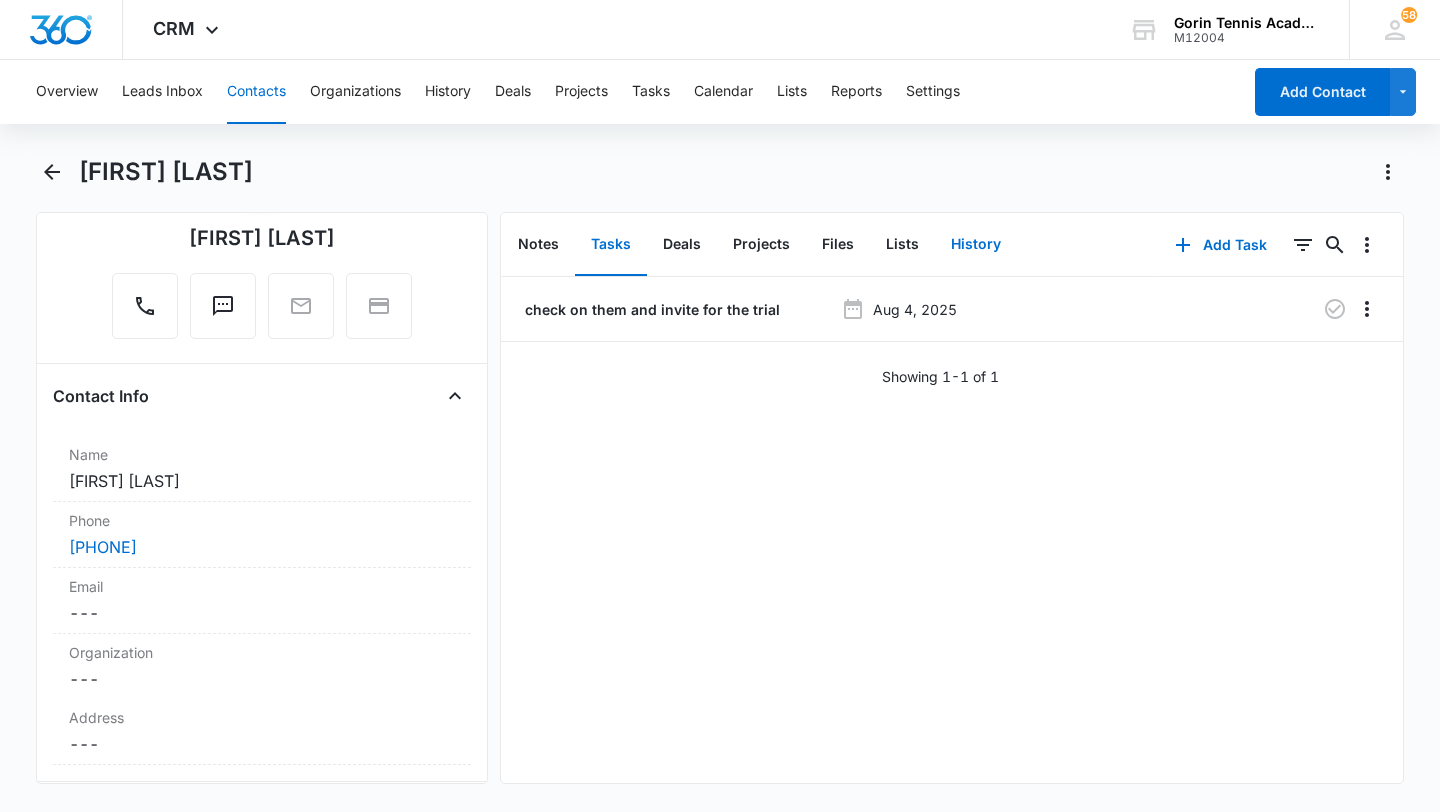 click on "History" at bounding box center [976, 245] 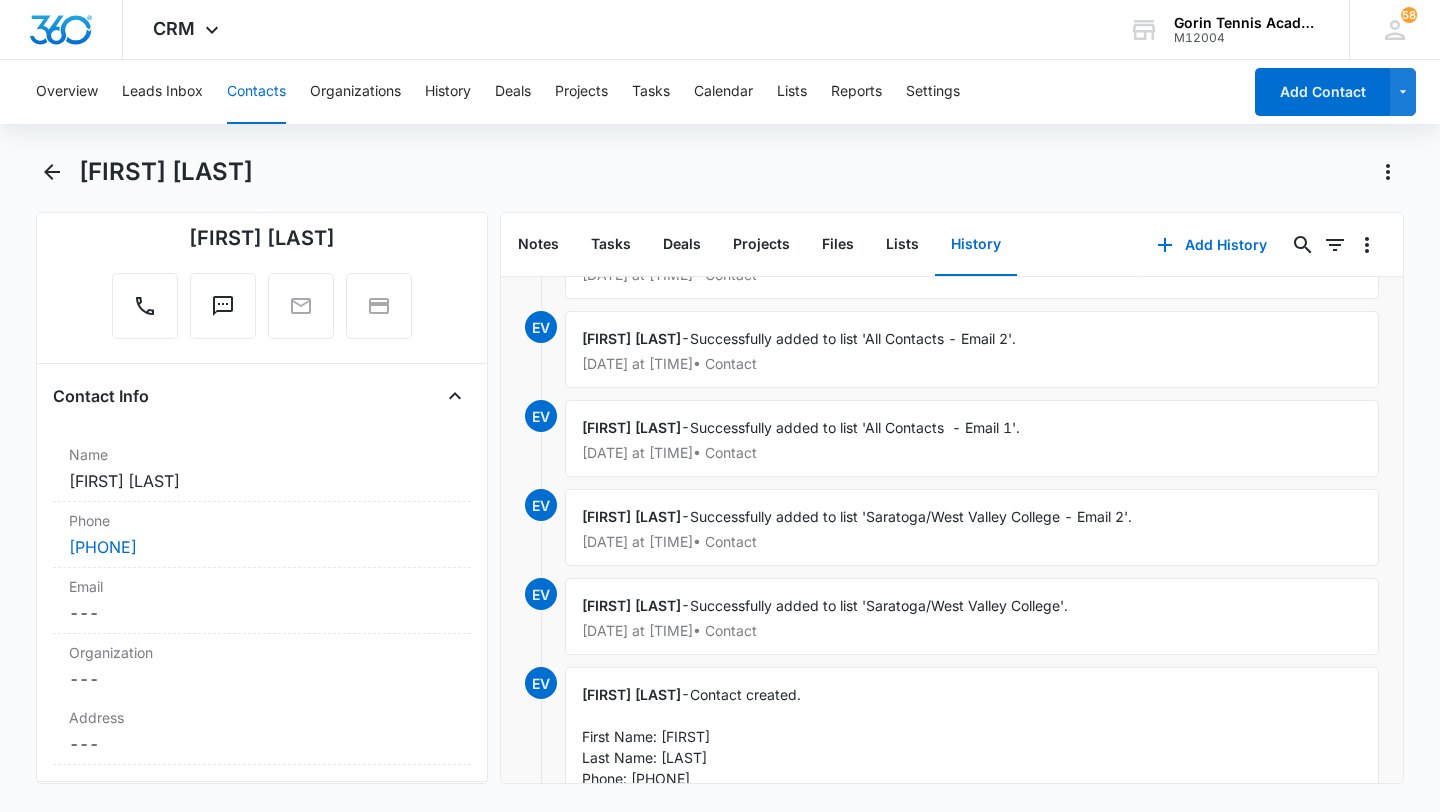scroll, scrollTop: 529, scrollLeft: 0, axis: vertical 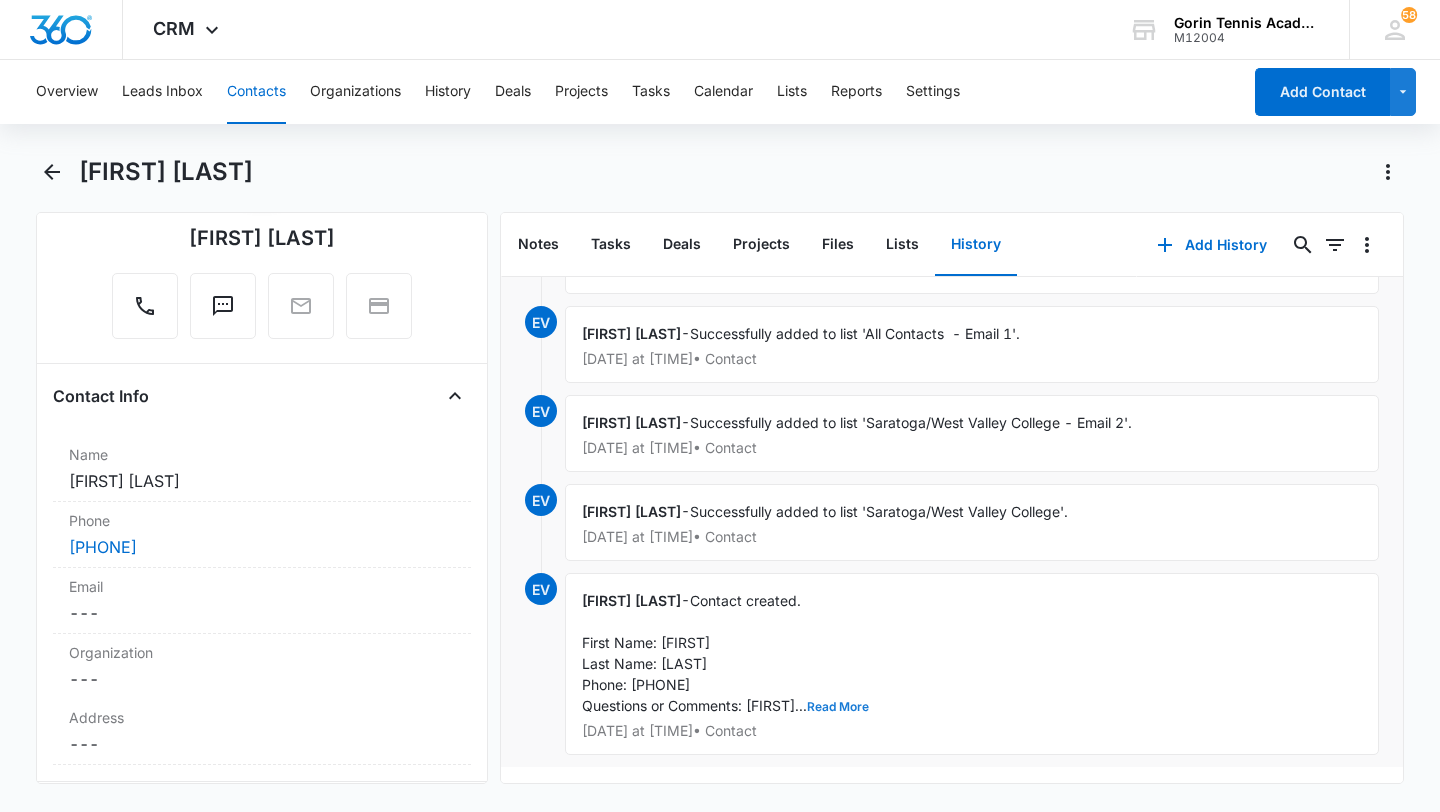 click on "Read More" at bounding box center (838, 707) 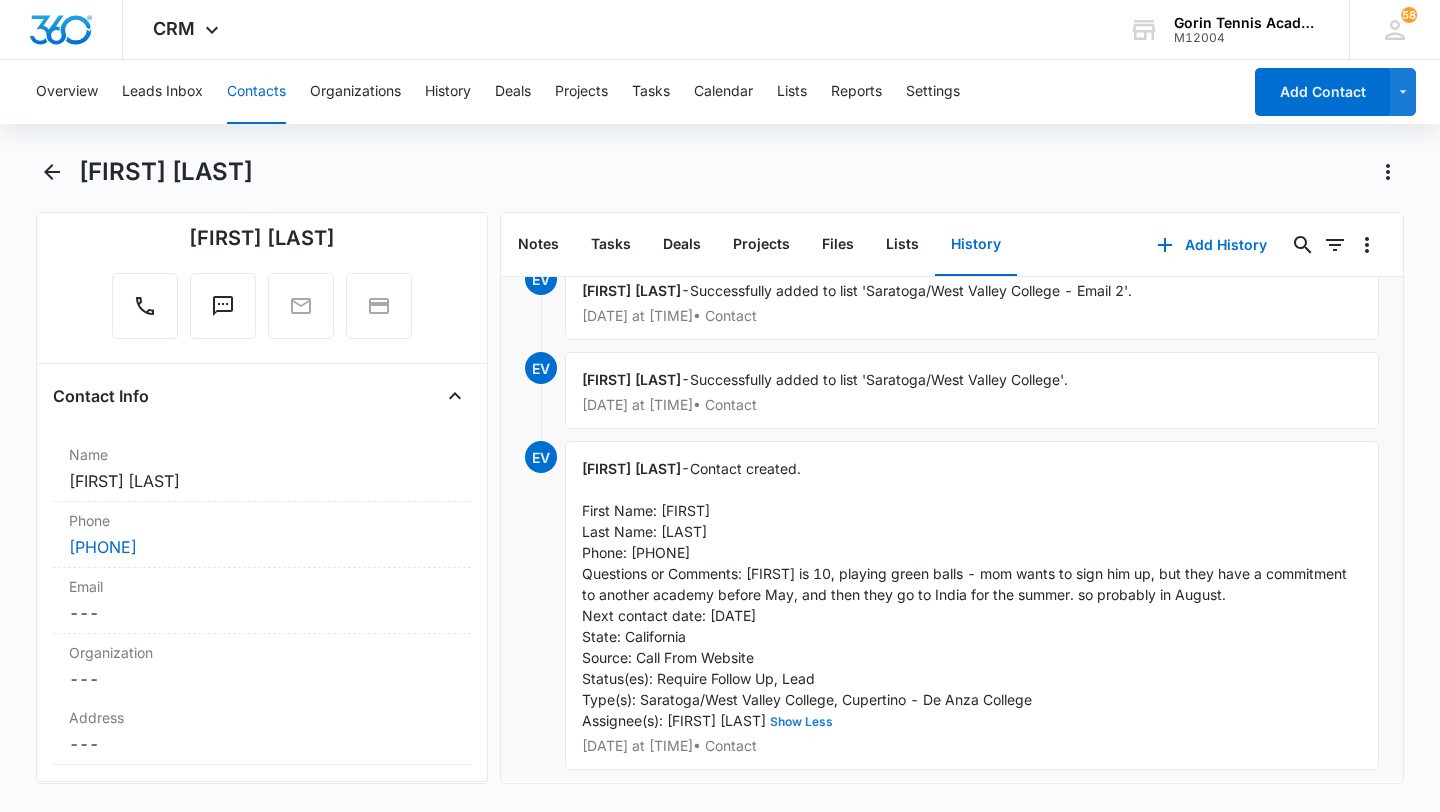 scroll, scrollTop: 676, scrollLeft: 0, axis: vertical 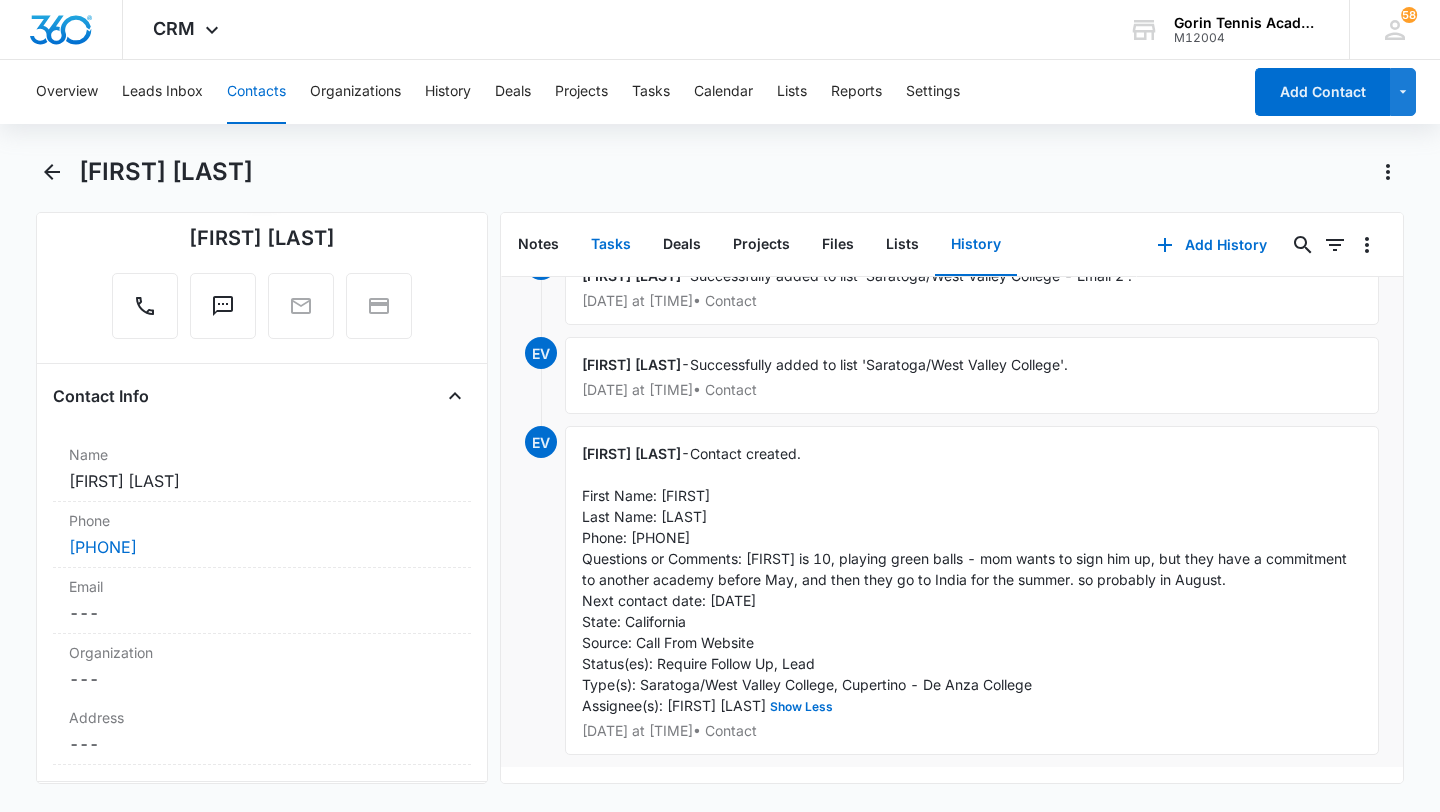 click on "Tasks" at bounding box center [611, 245] 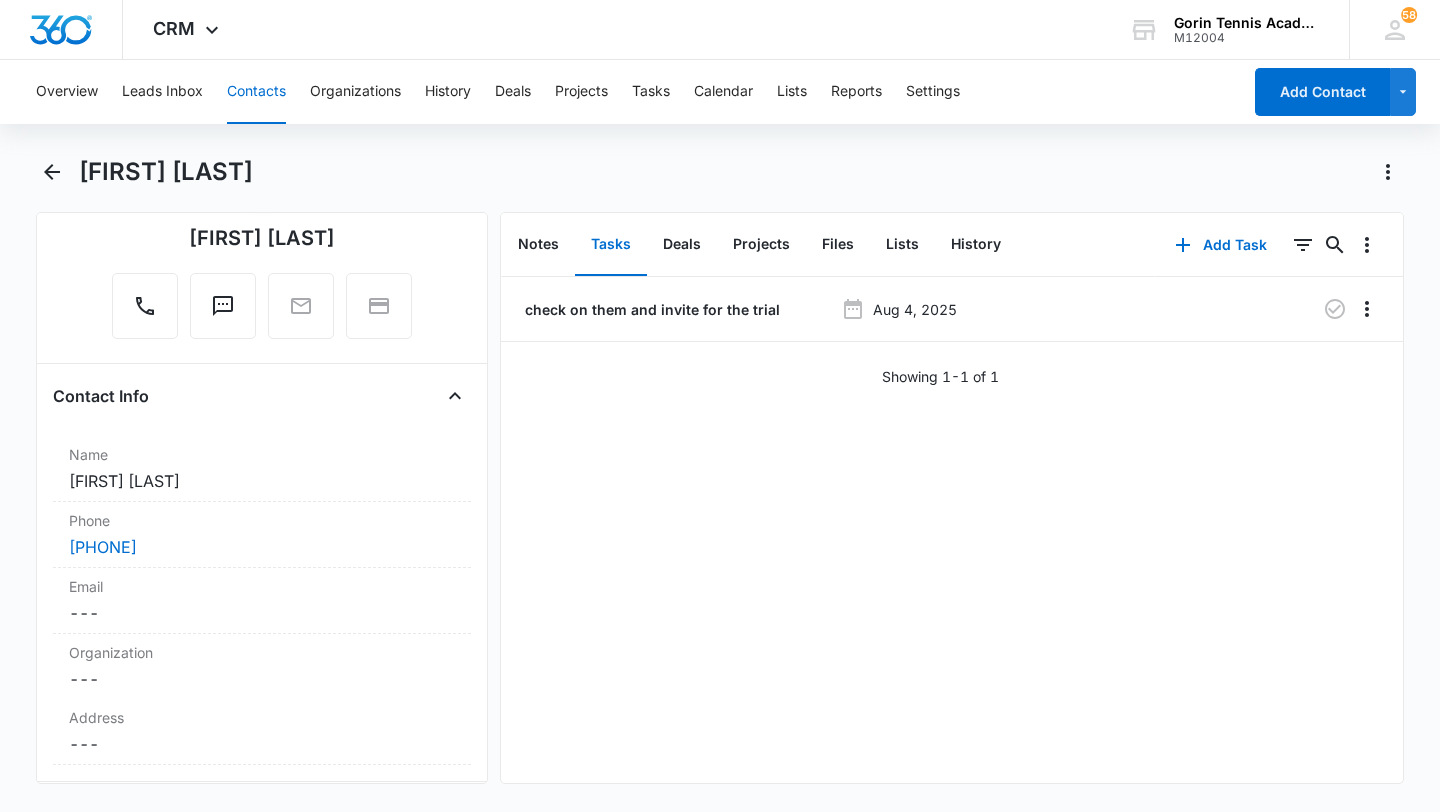 scroll, scrollTop: 0, scrollLeft: 0, axis: both 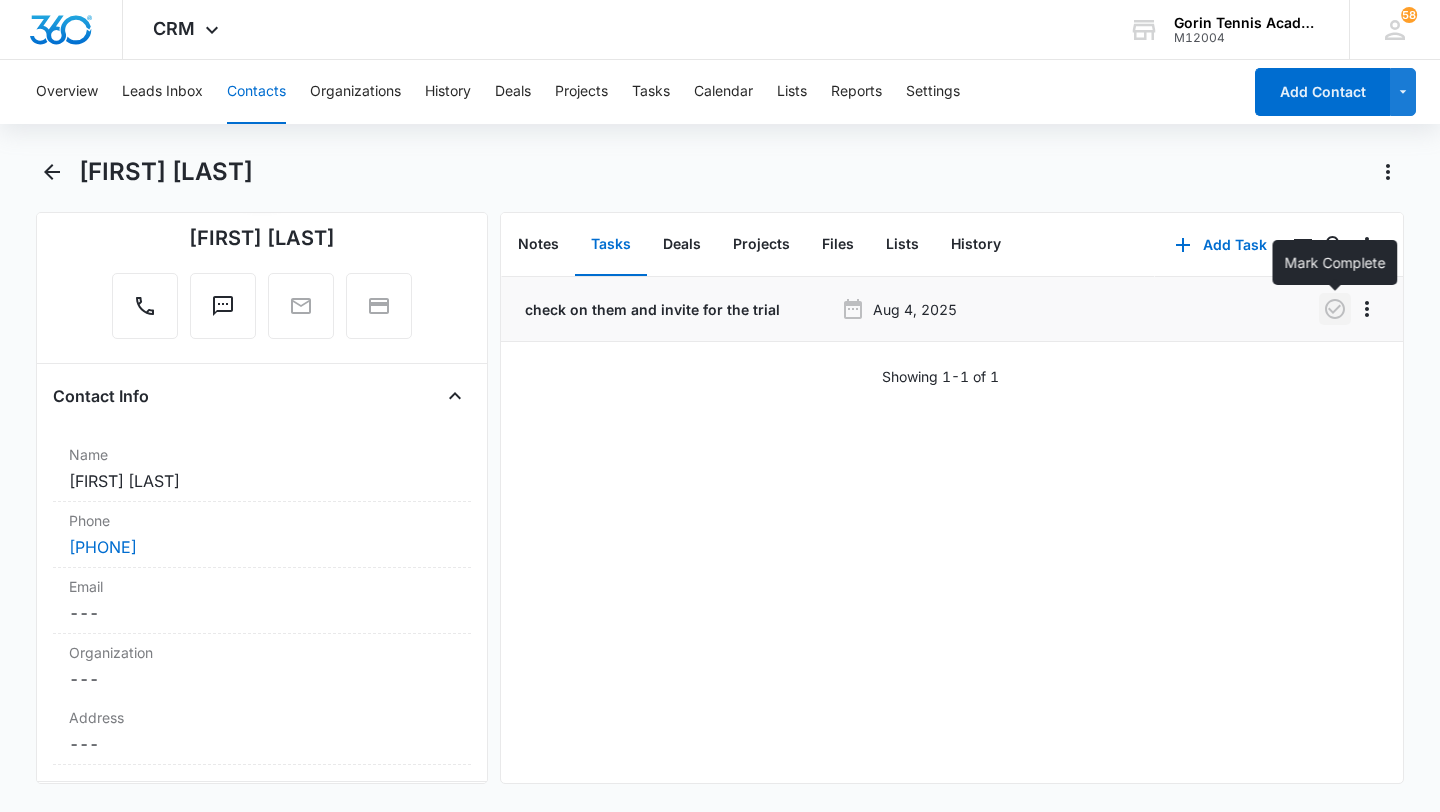click 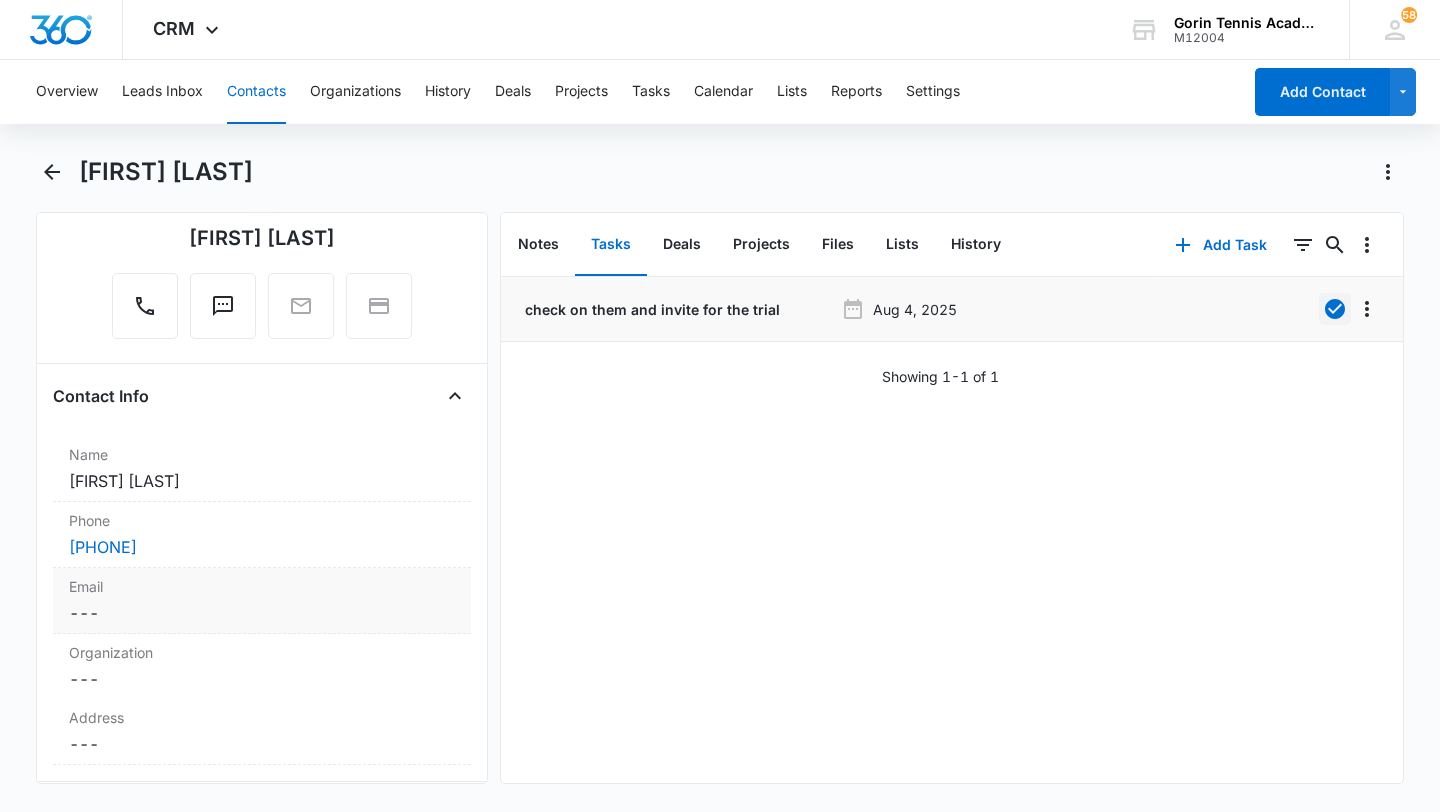click on "Cancel Save Changes ---" at bounding box center [262, 613] 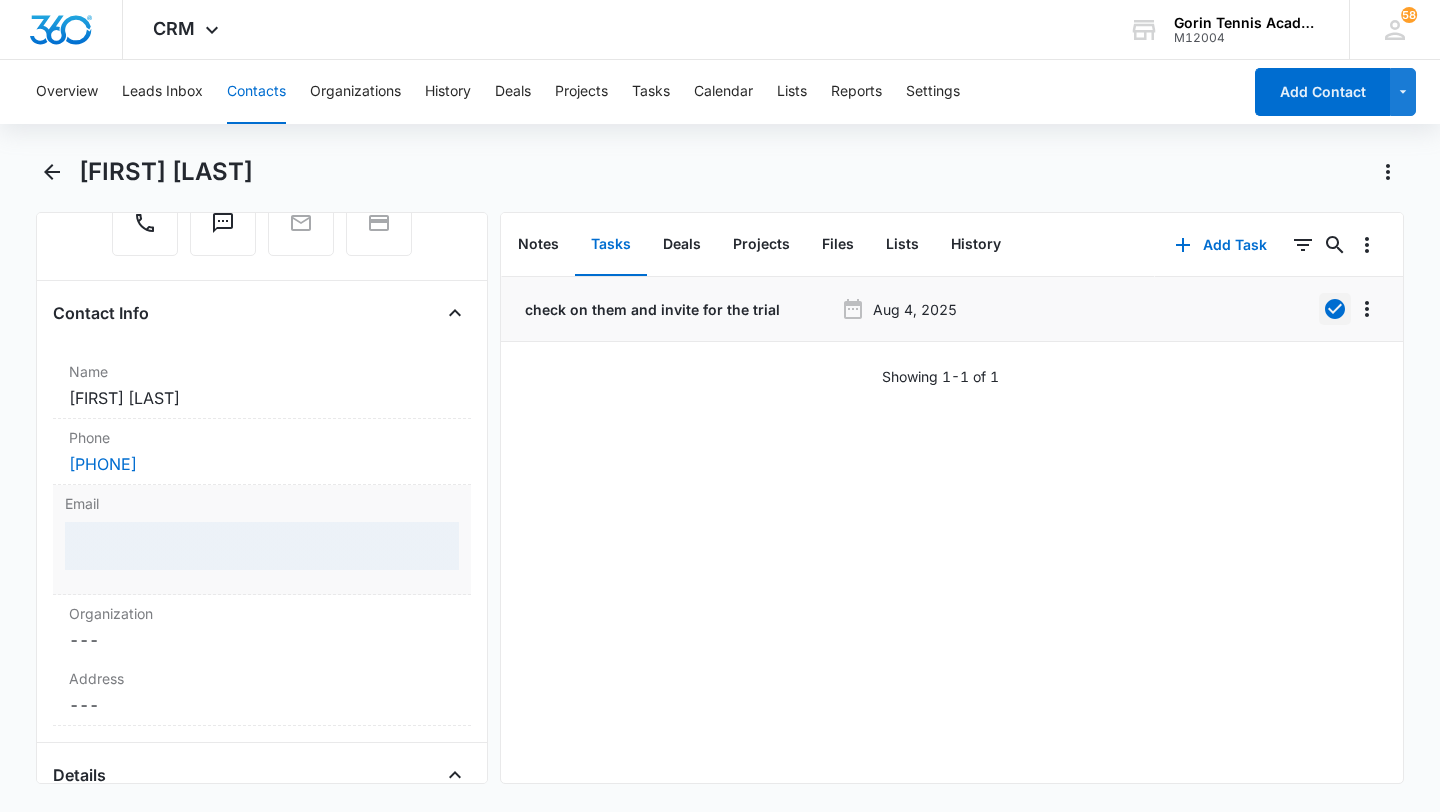 scroll, scrollTop: 262, scrollLeft: 0, axis: vertical 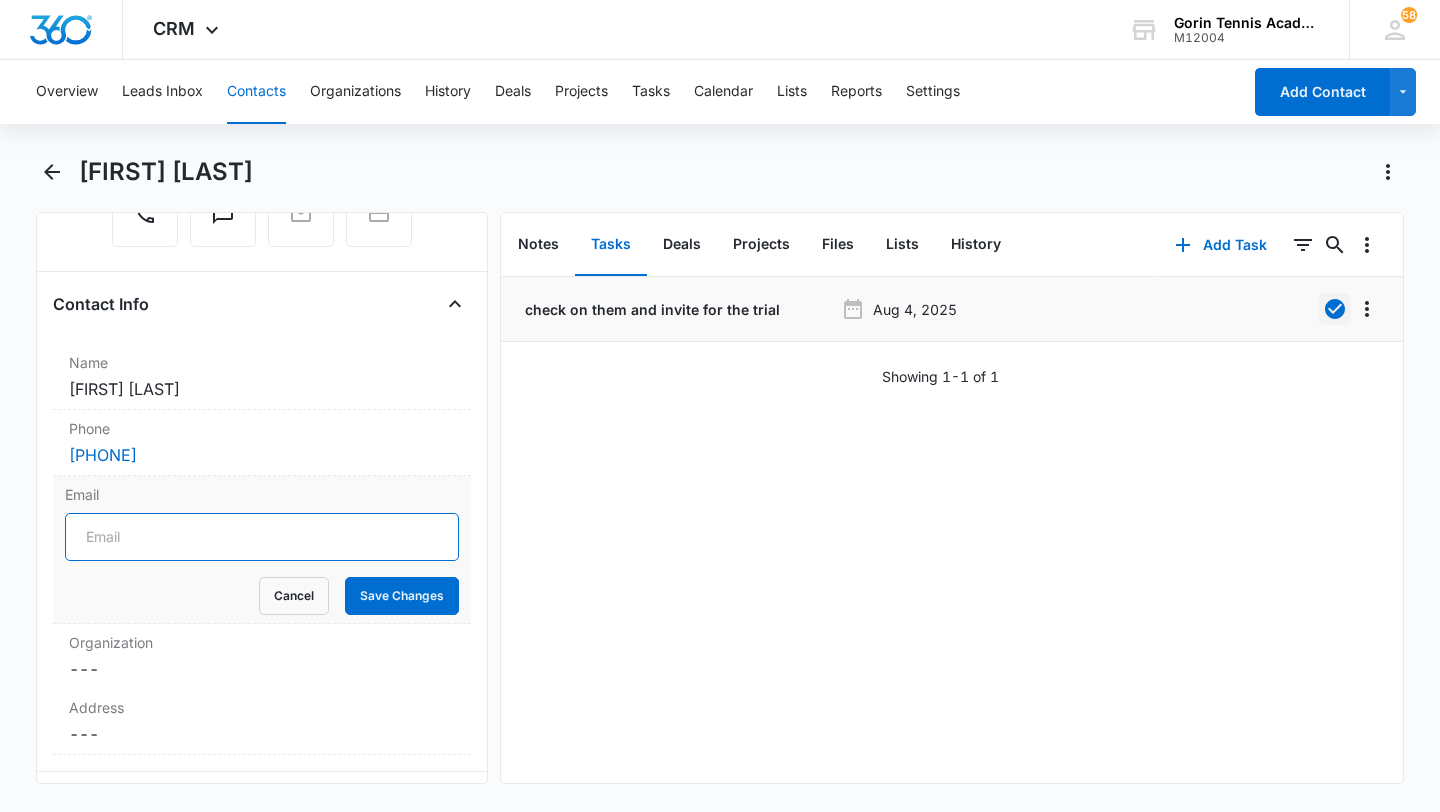 click on "Email" at bounding box center (262, 537) 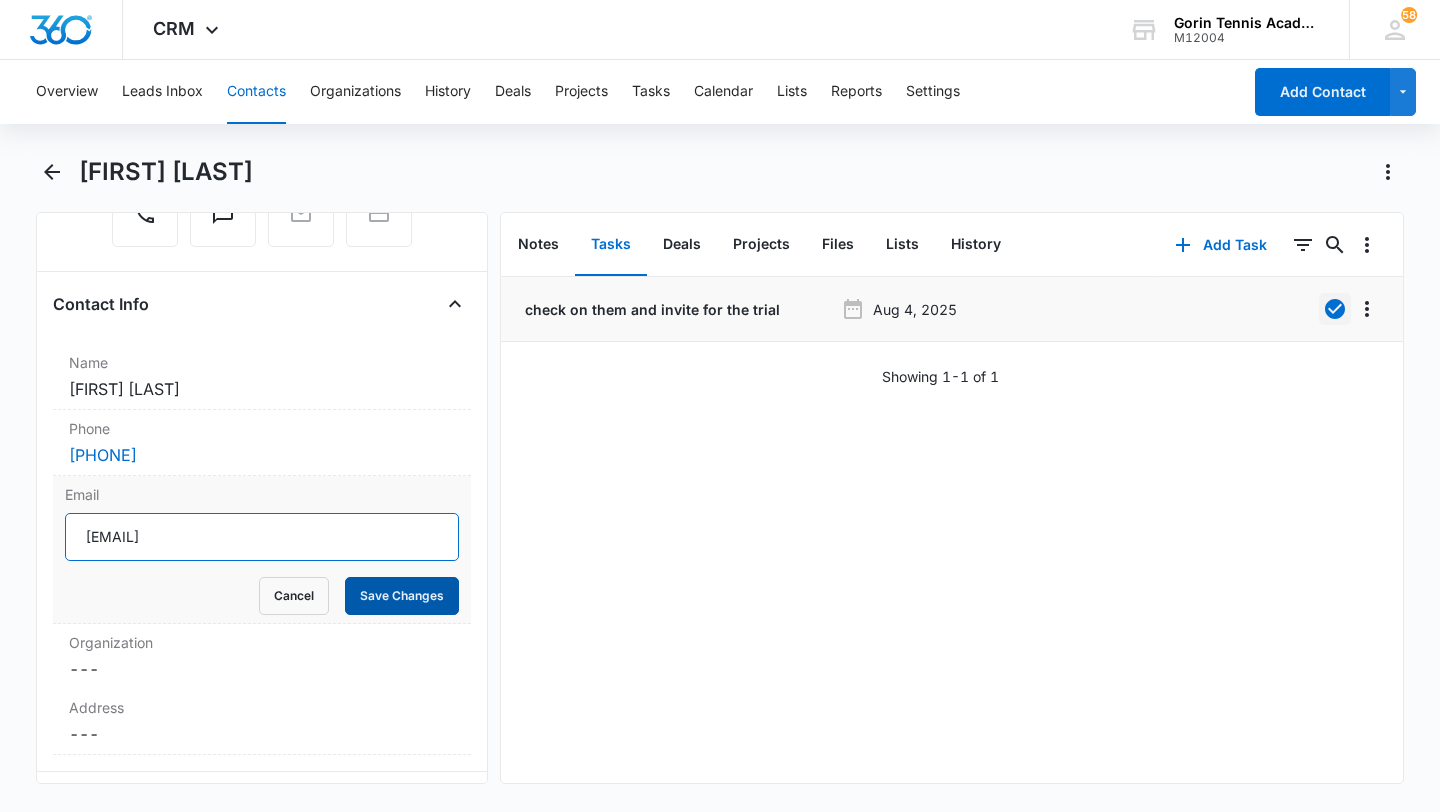type on "[EMAIL]" 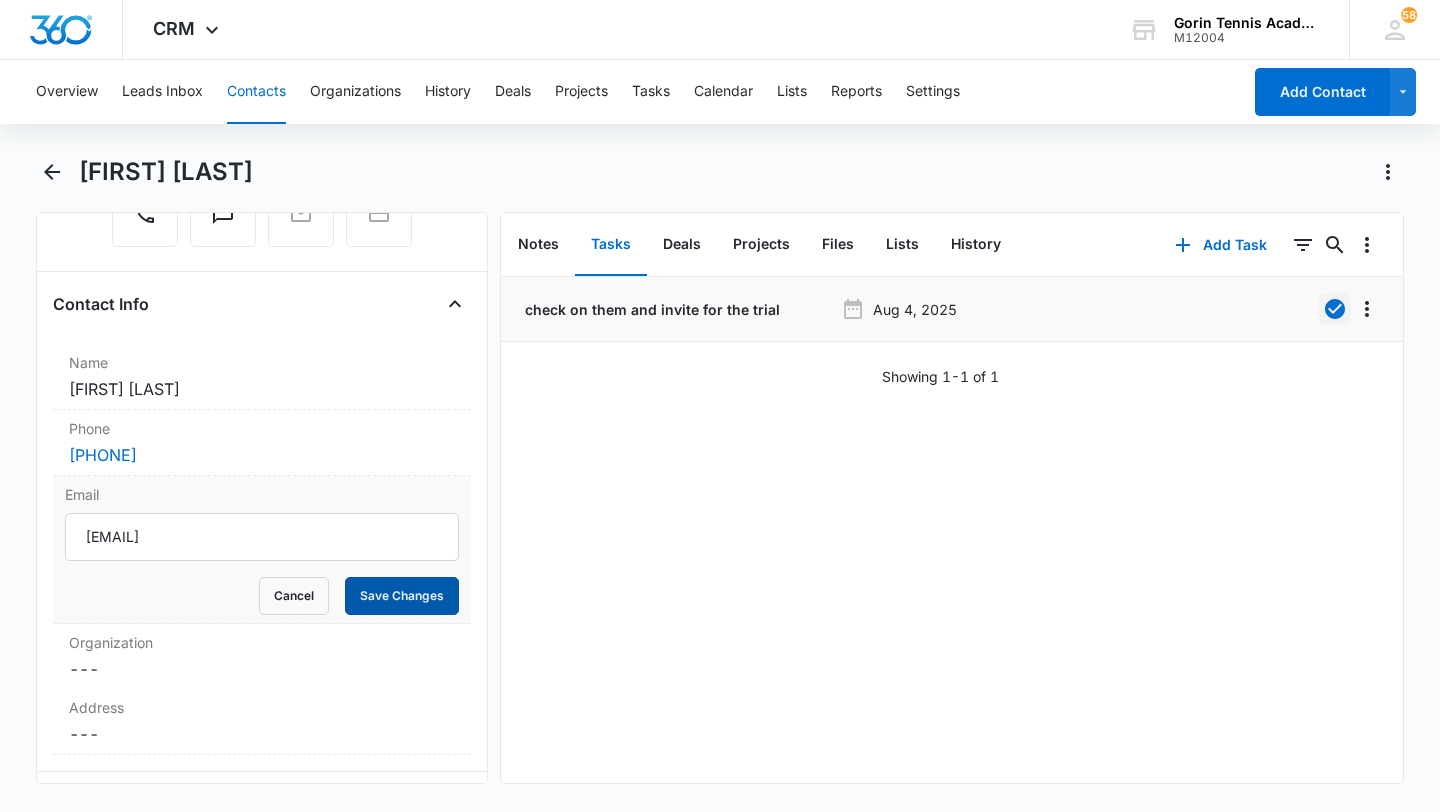 click on "Save Changes" at bounding box center [402, 596] 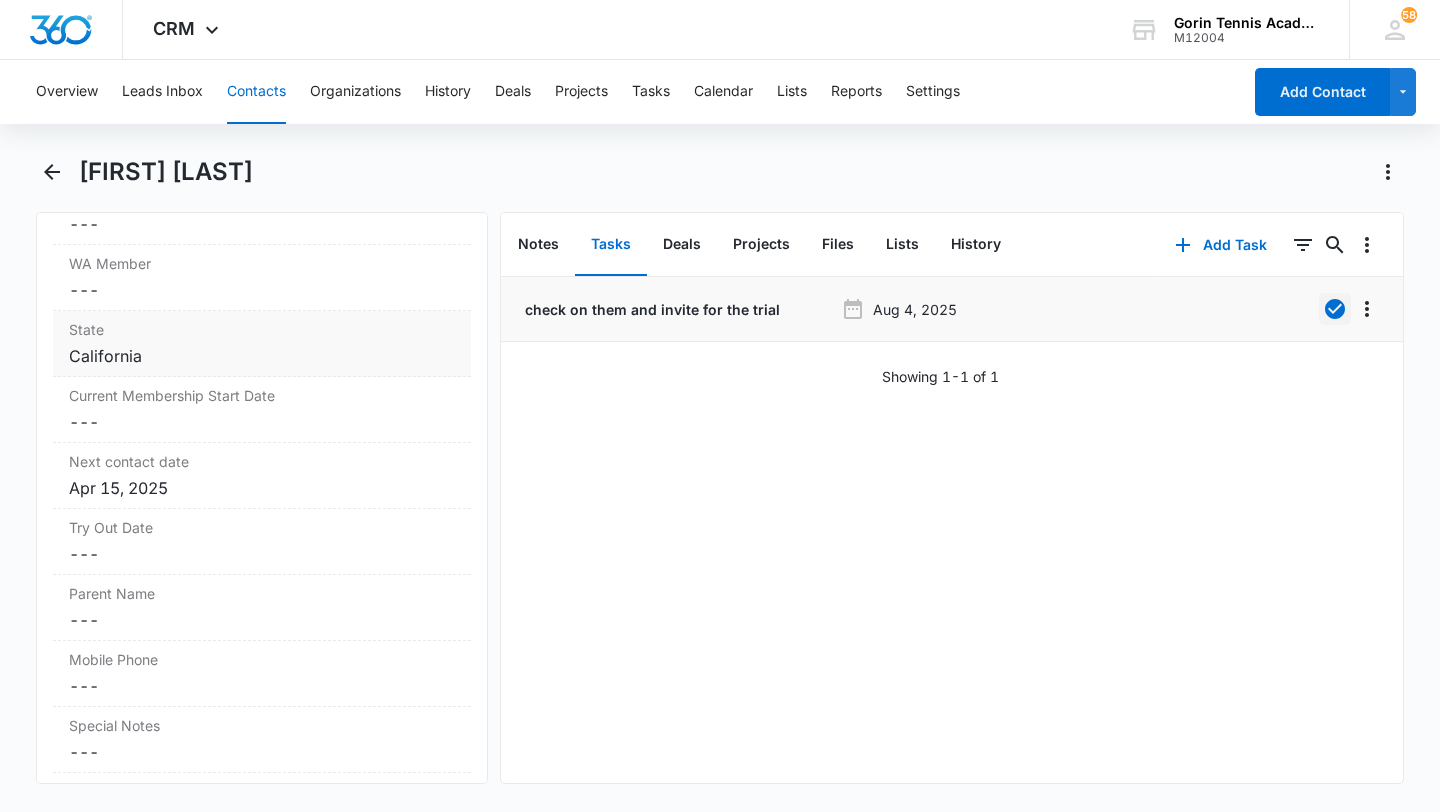 scroll, scrollTop: 1613, scrollLeft: 0, axis: vertical 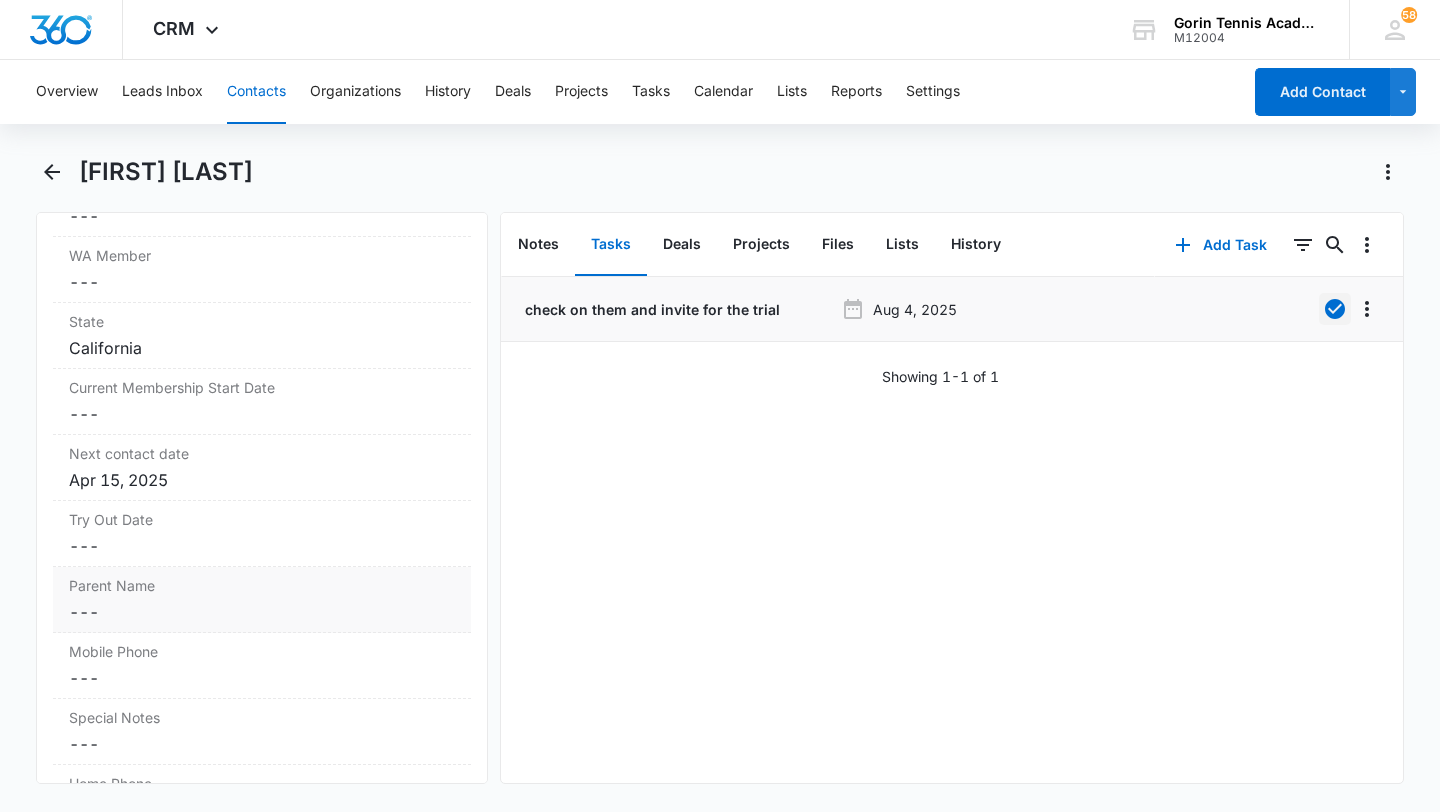click on "Cancel Save Changes ---" at bounding box center [262, 612] 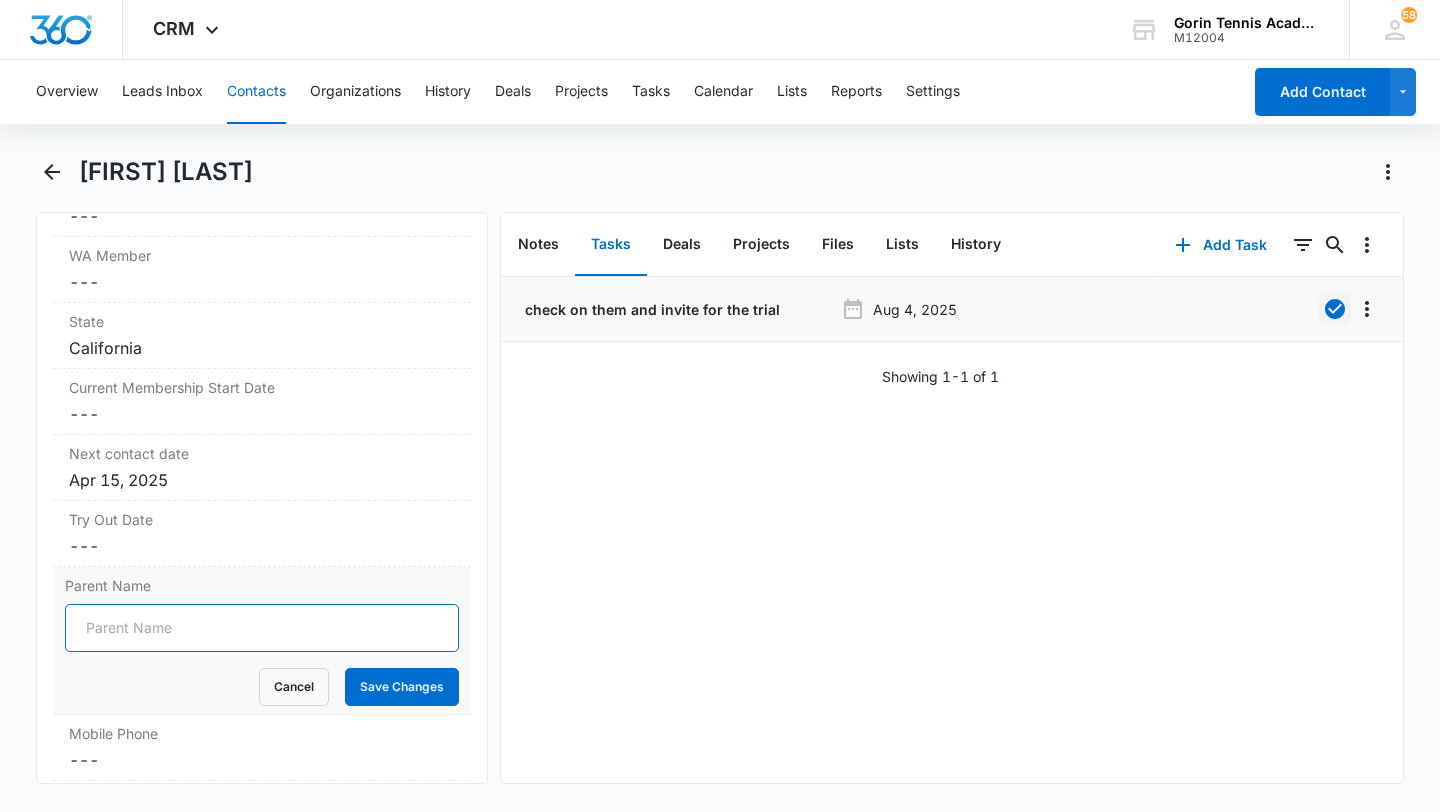 click on "Parent Name" at bounding box center (262, 628) 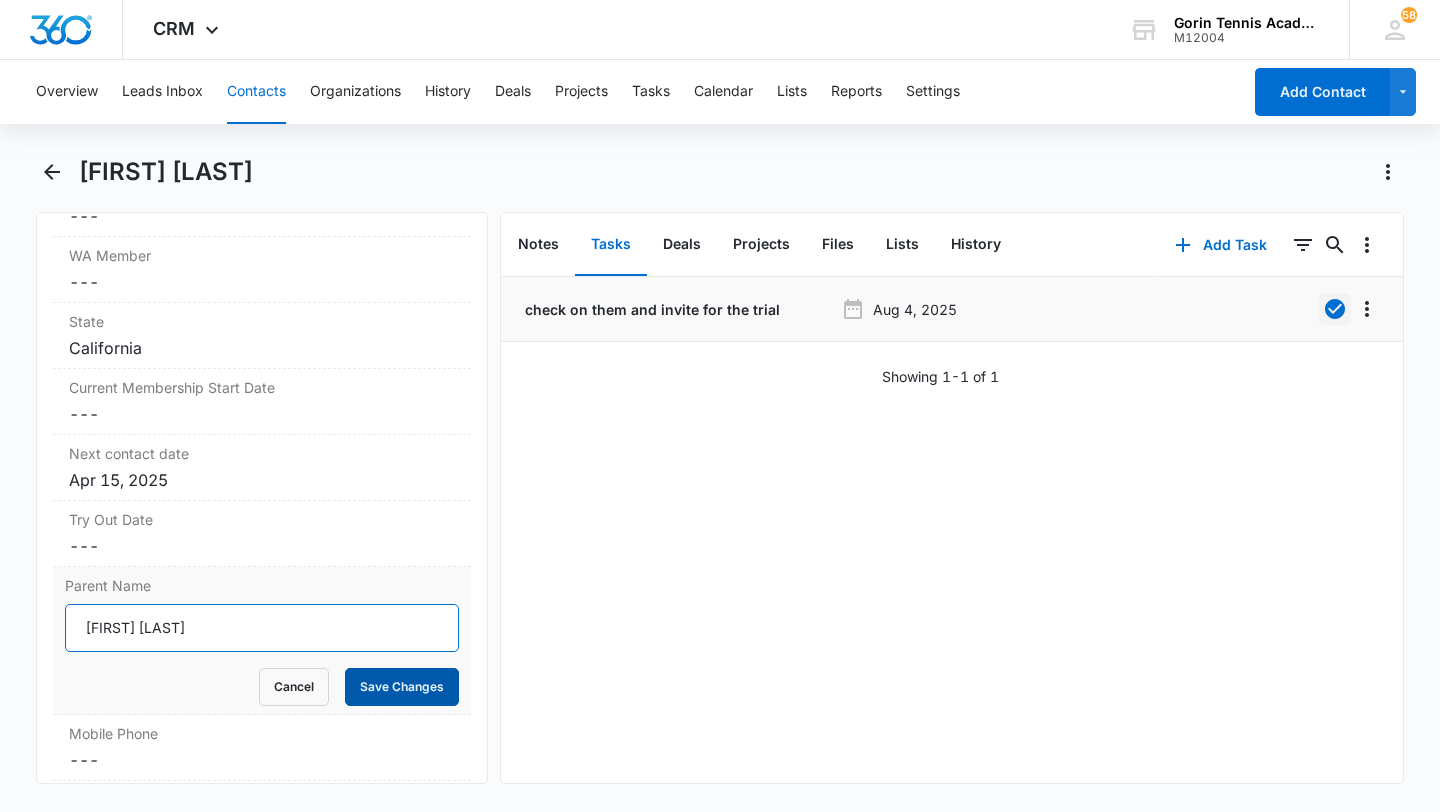 type on "[FIRST] [LAST]" 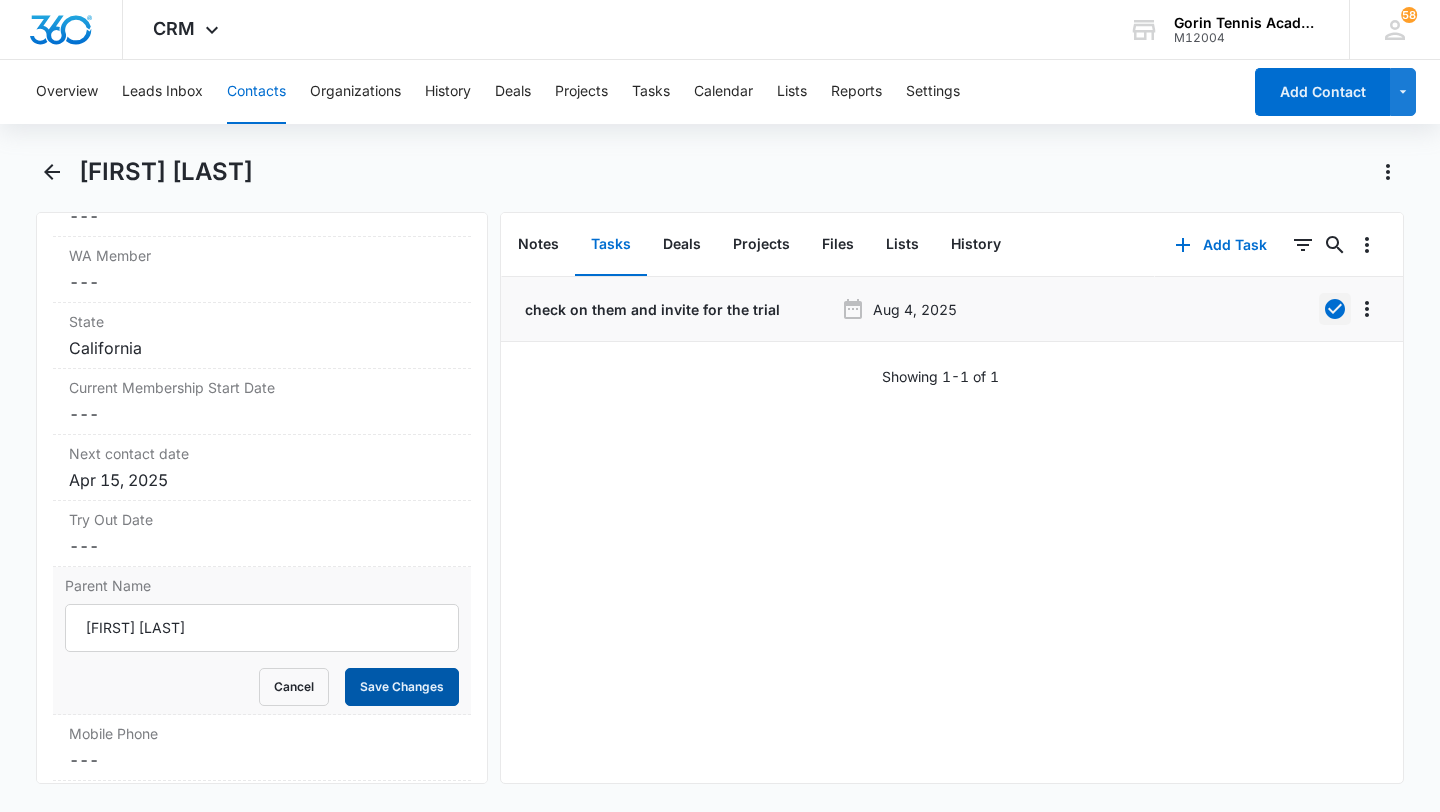 click on "Save Changes" at bounding box center [402, 687] 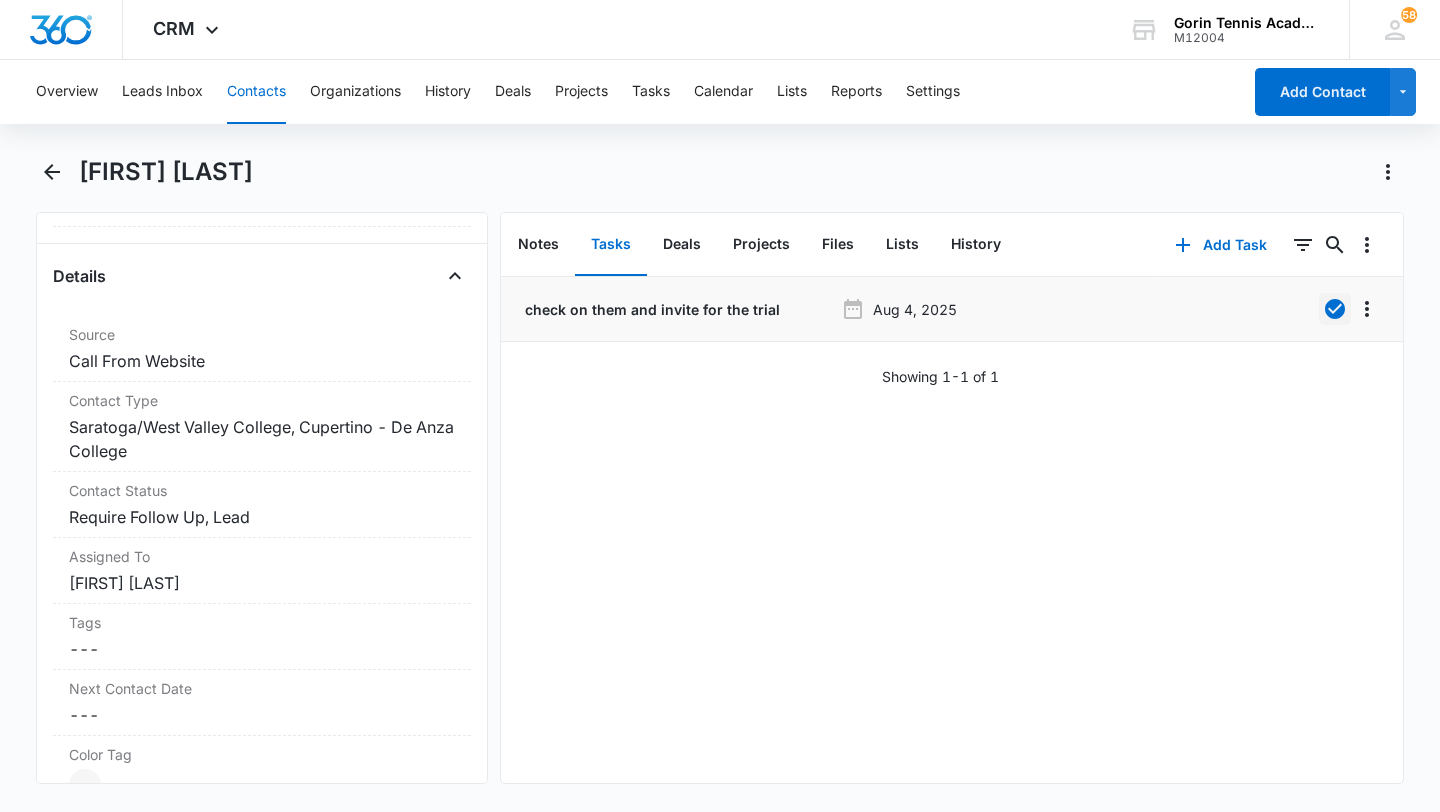 scroll, scrollTop: 725, scrollLeft: 0, axis: vertical 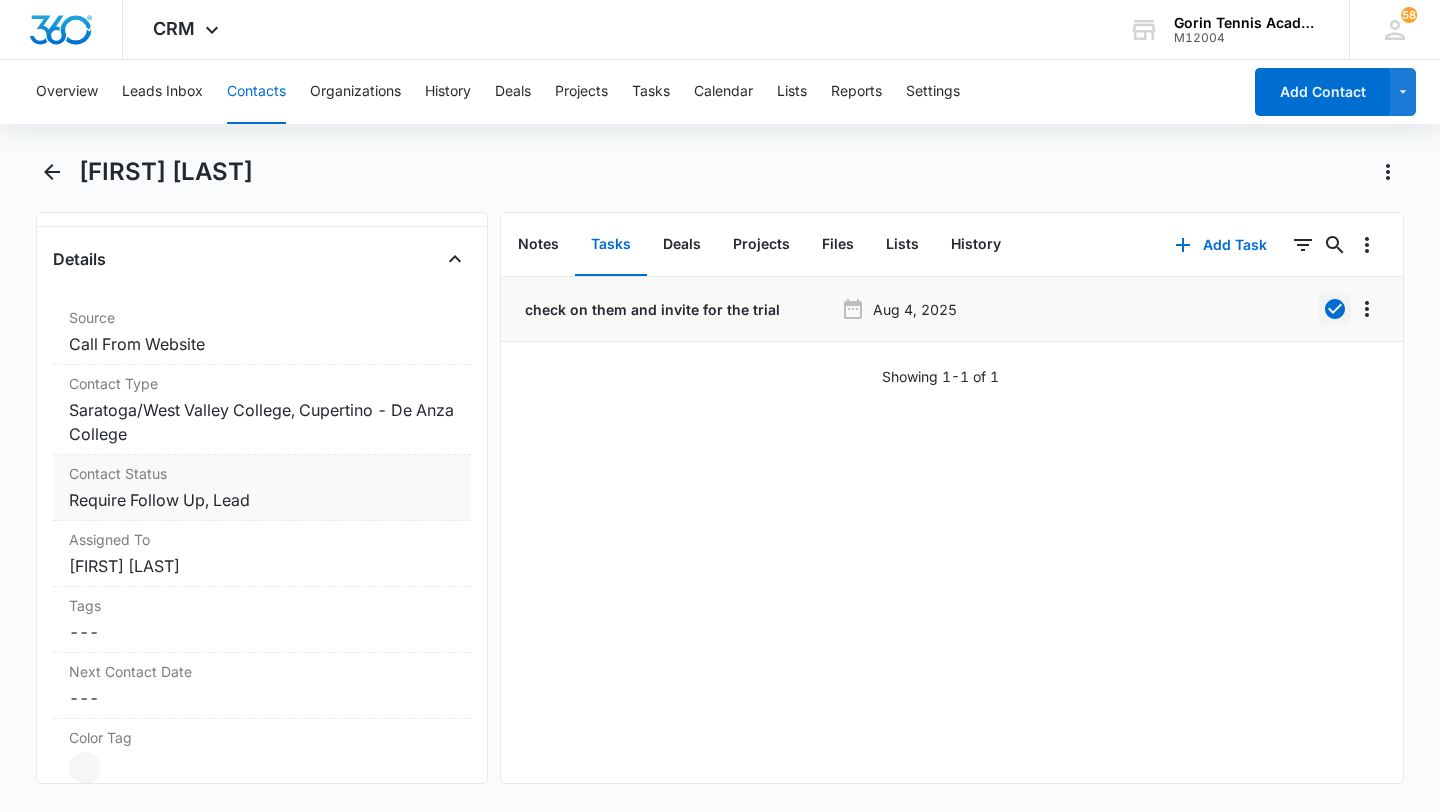 click on "Cancel Save Changes Require Follow Up, Lead" at bounding box center [262, 500] 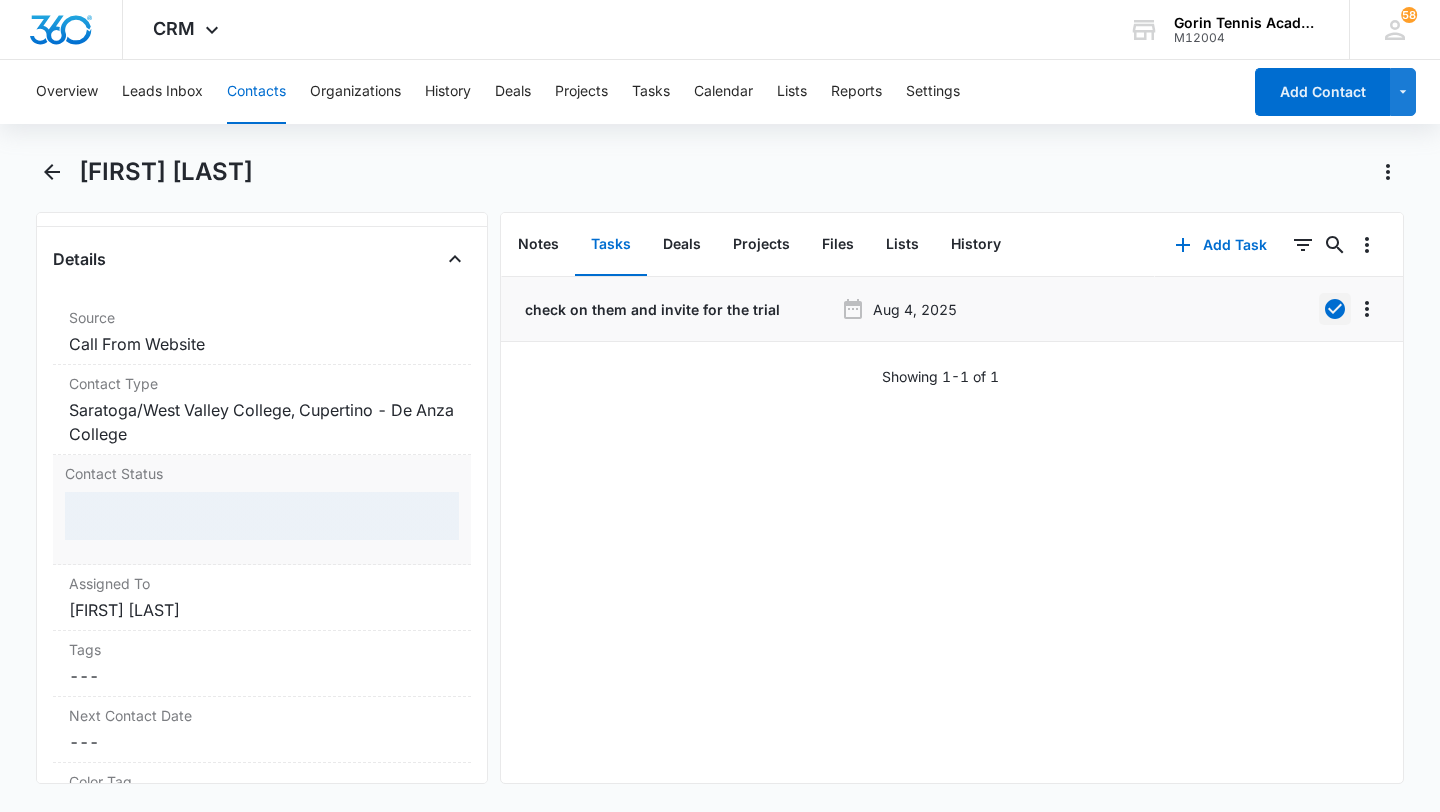scroll, scrollTop: 773, scrollLeft: 0, axis: vertical 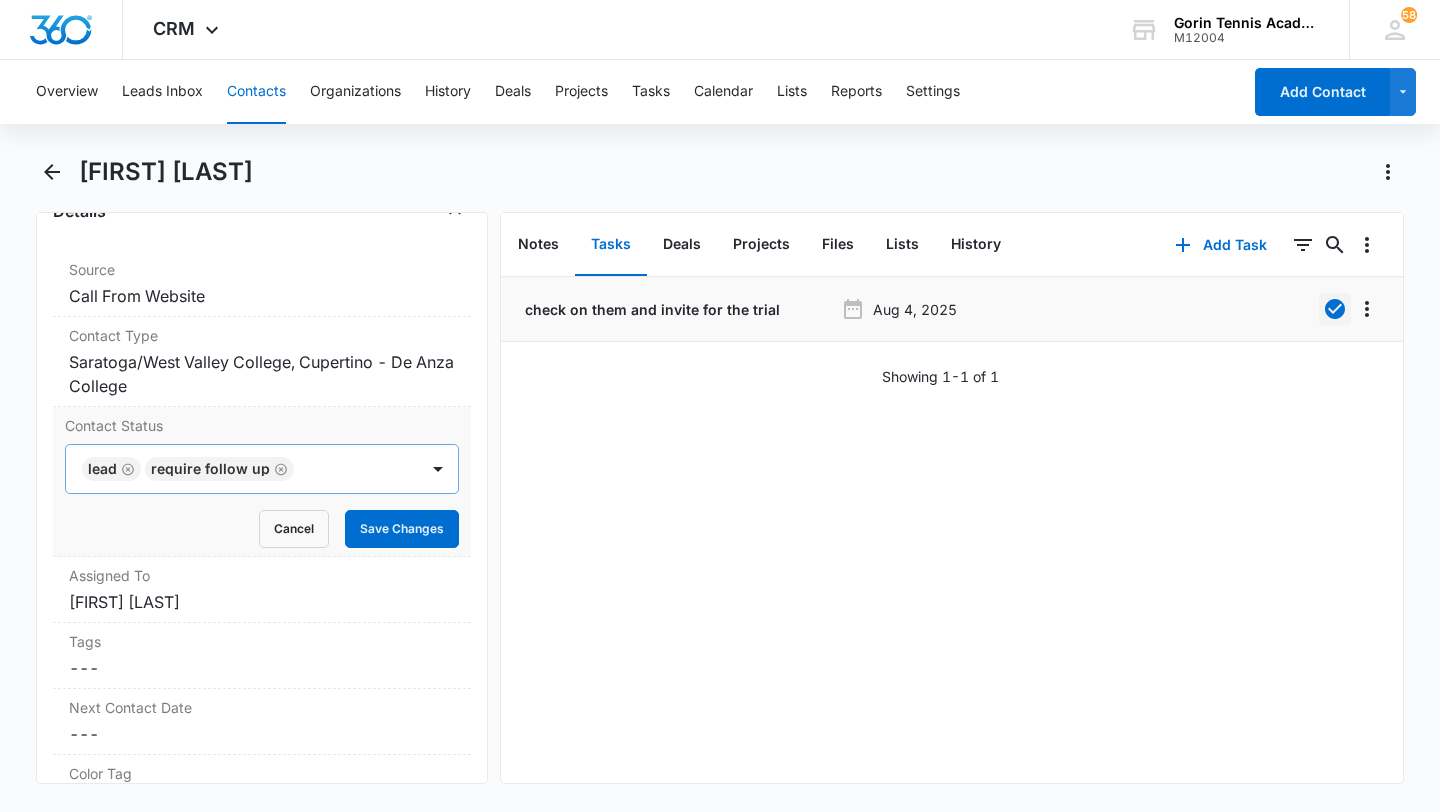 click 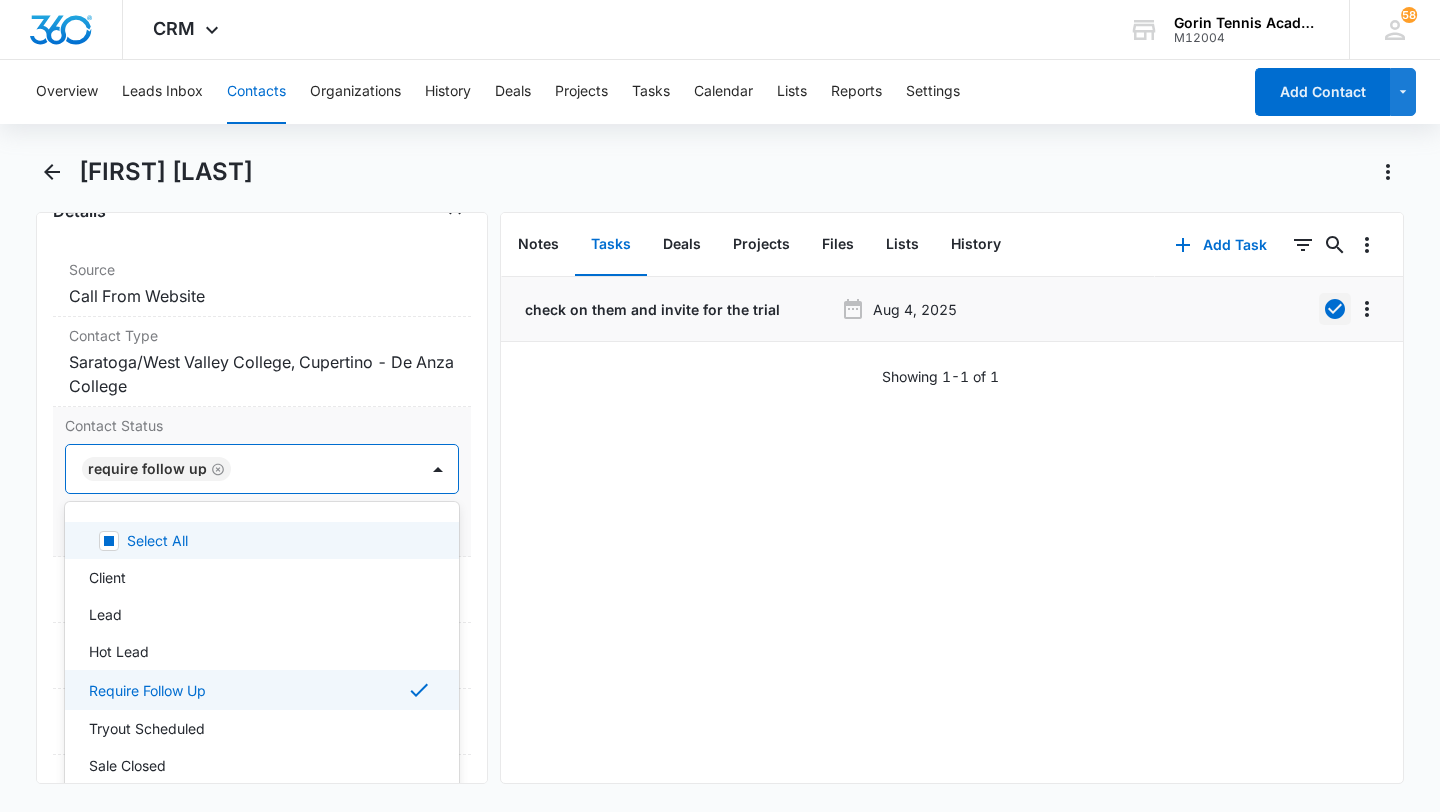 click at bounding box center [314, 469] 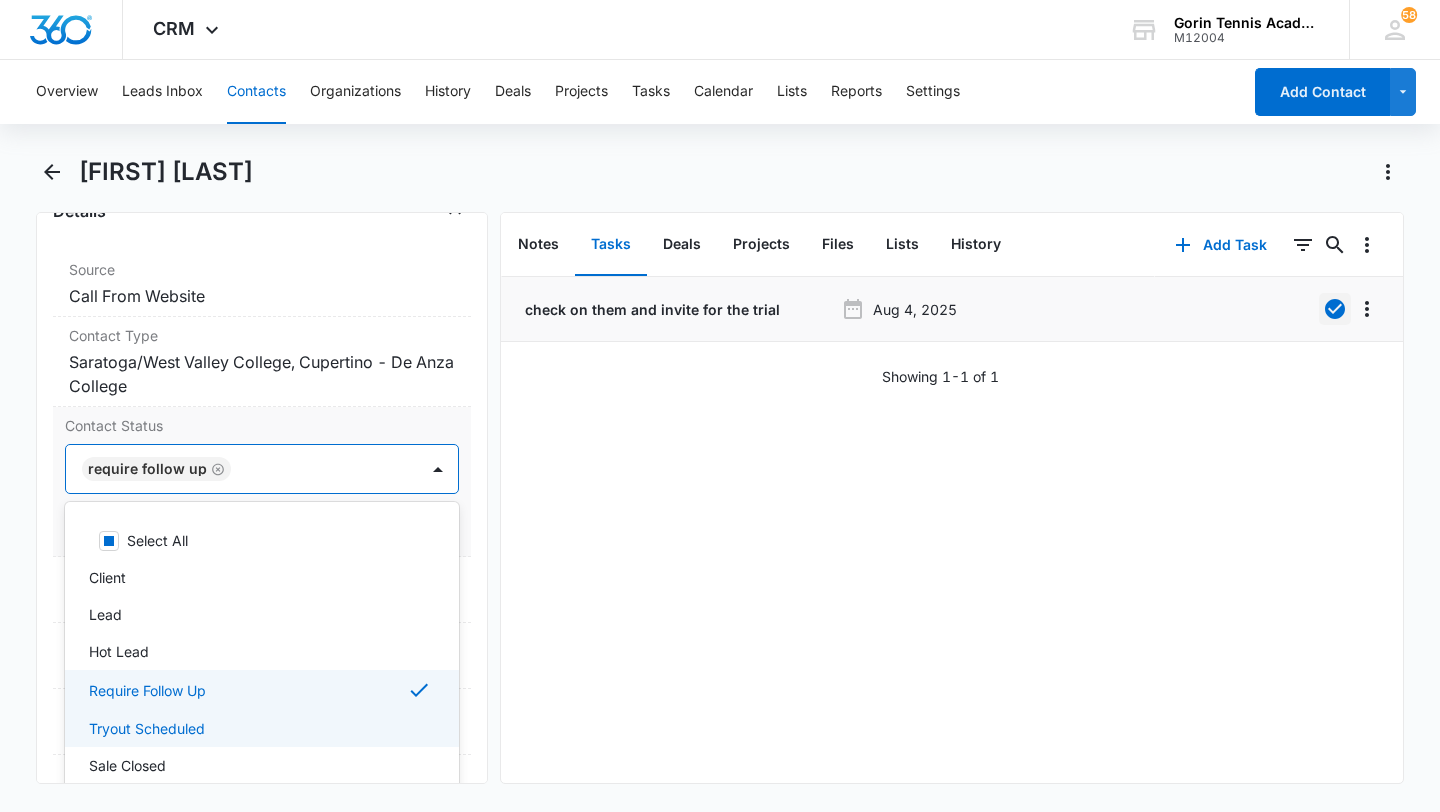 click on "Tryout Scheduled" at bounding box center (147, 728) 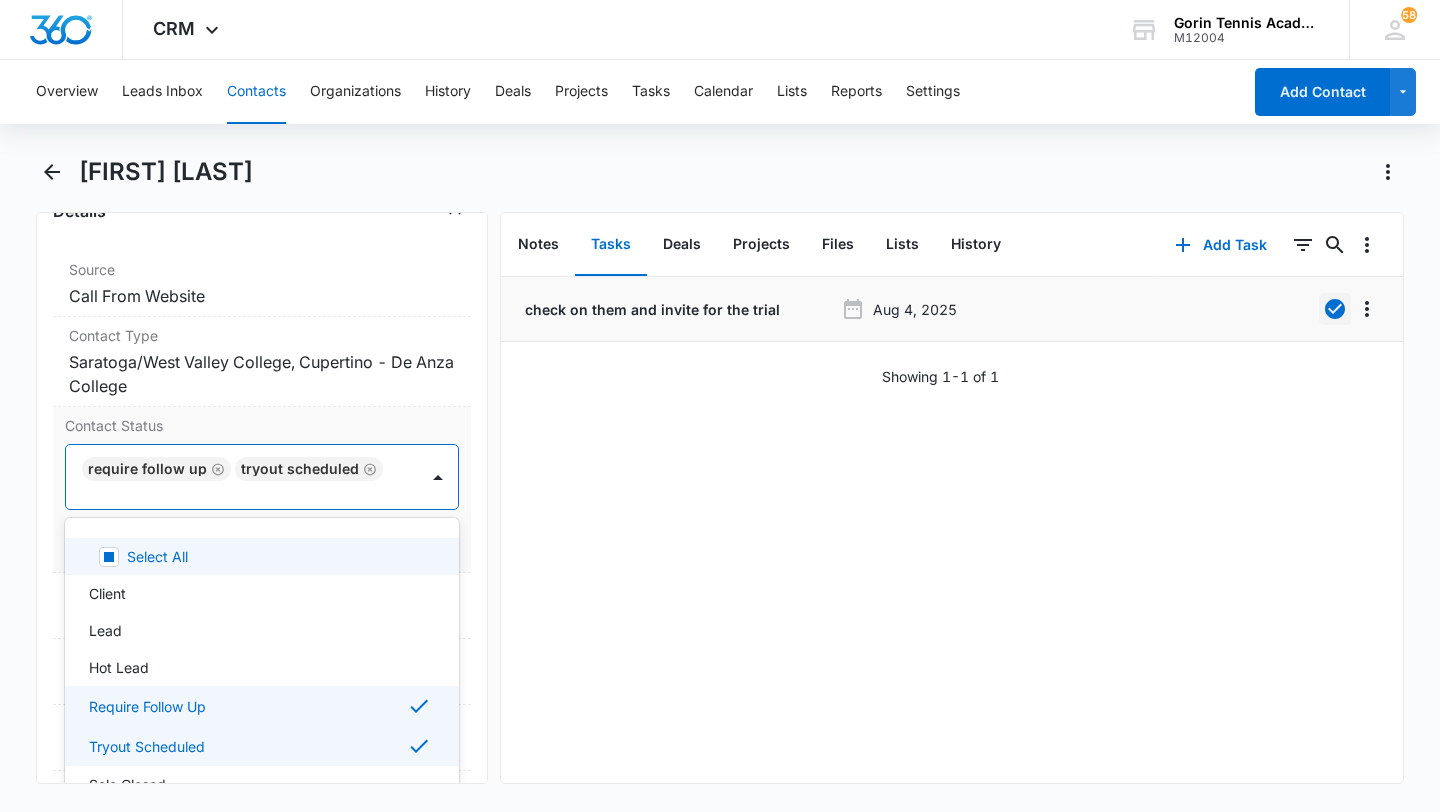 click on "Require Follow Up Tryout Scheduled" at bounding box center (242, 477) 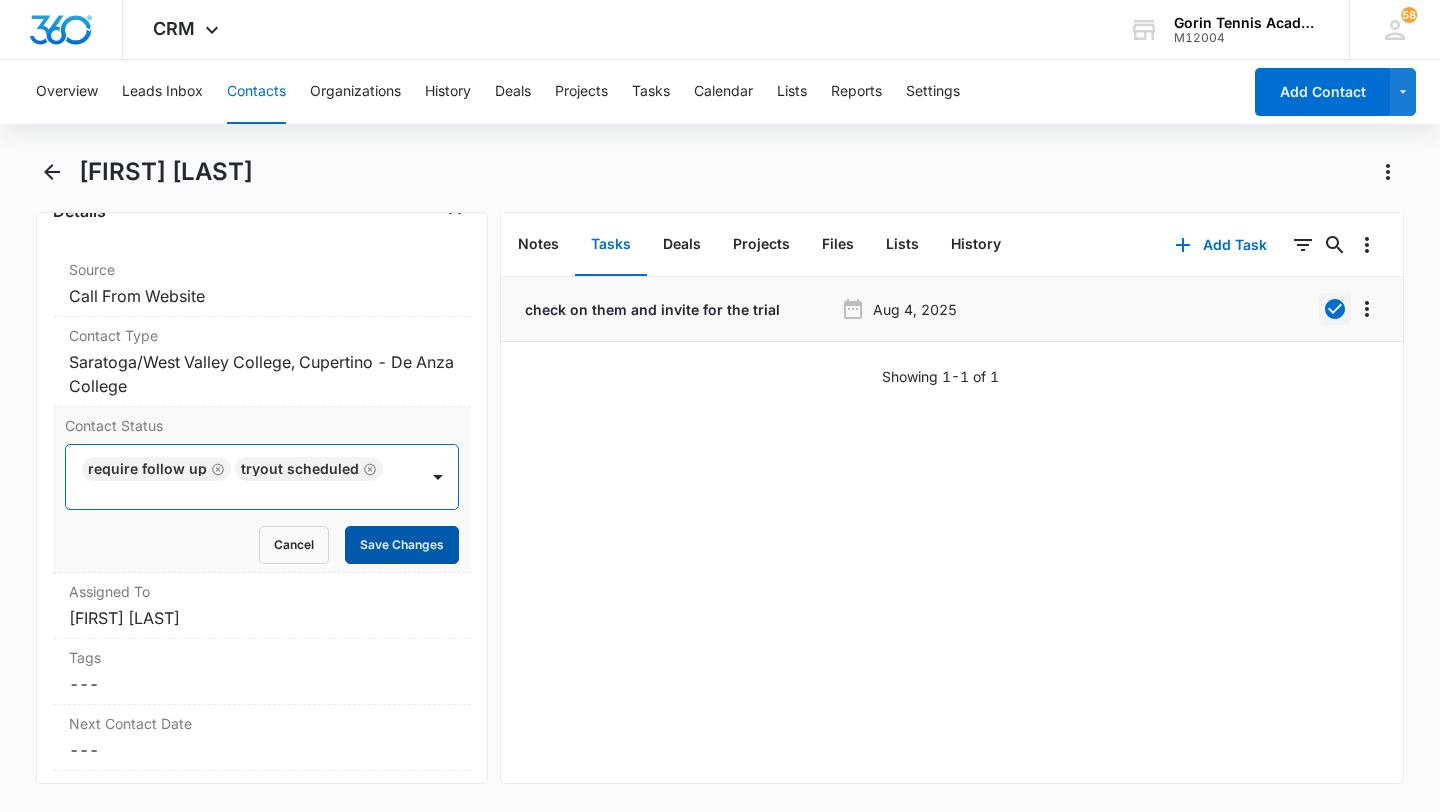 click on "Save Changes" at bounding box center [402, 545] 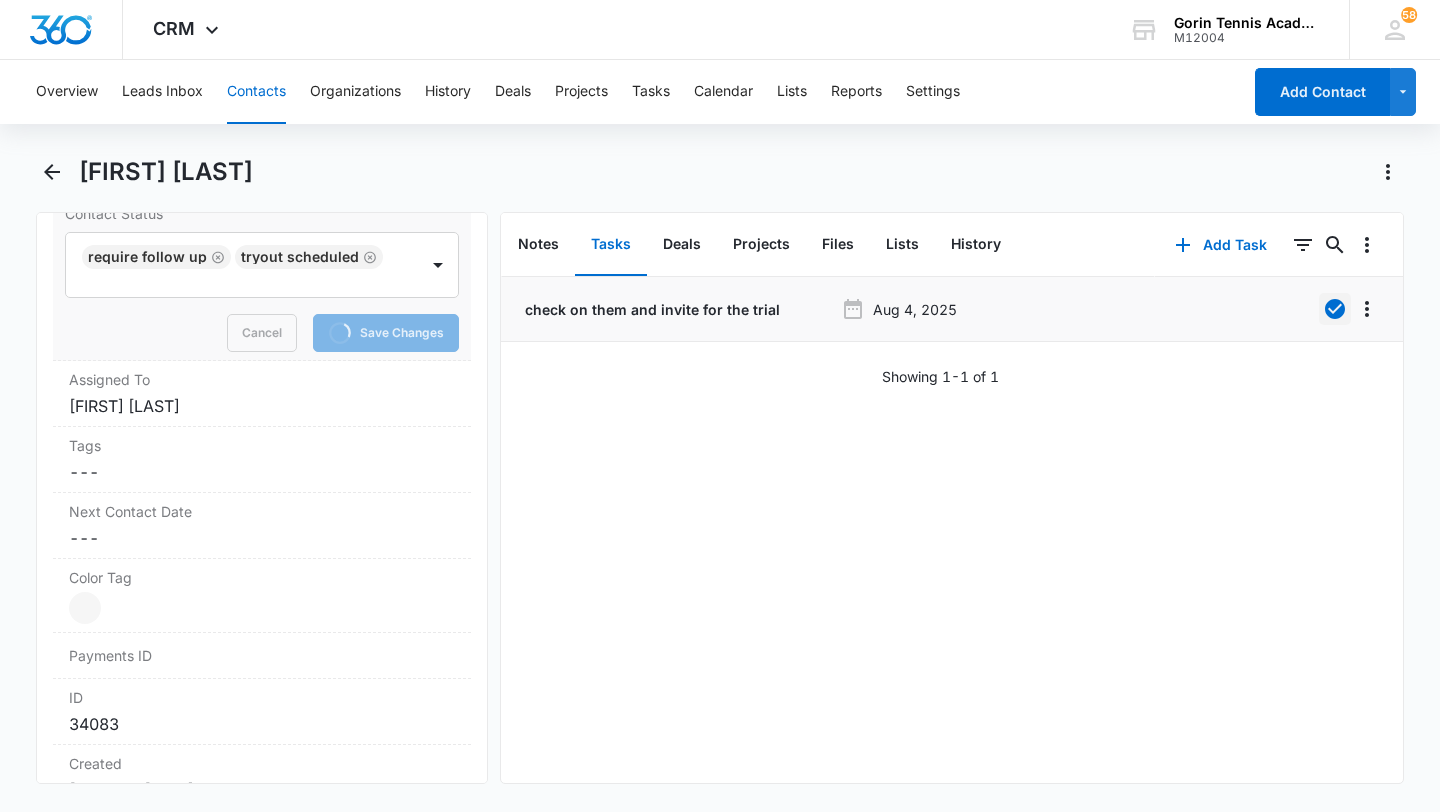 scroll, scrollTop: 1004, scrollLeft: 0, axis: vertical 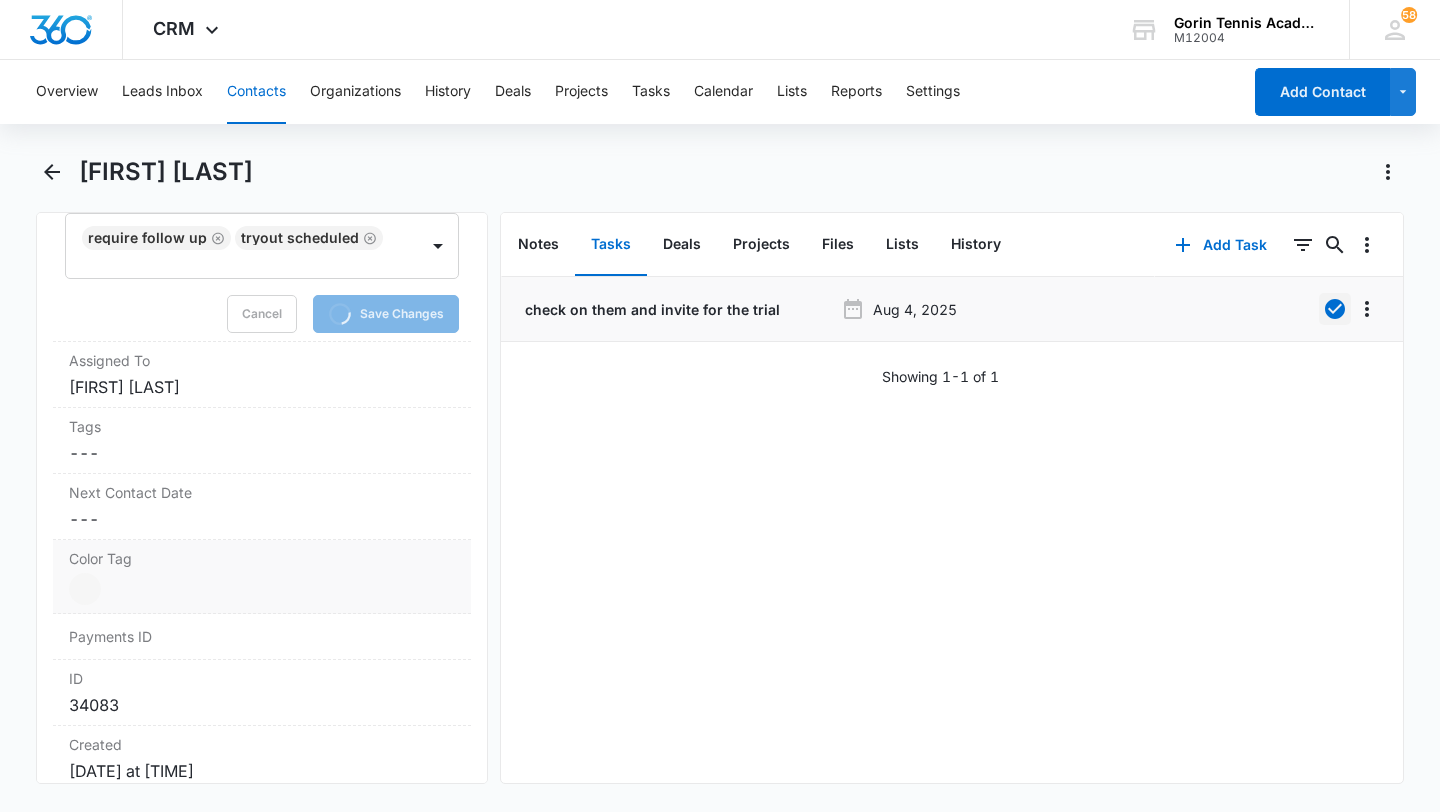 click on "Current Color: Cancel Save Changes" at bounding box center (262, 589) 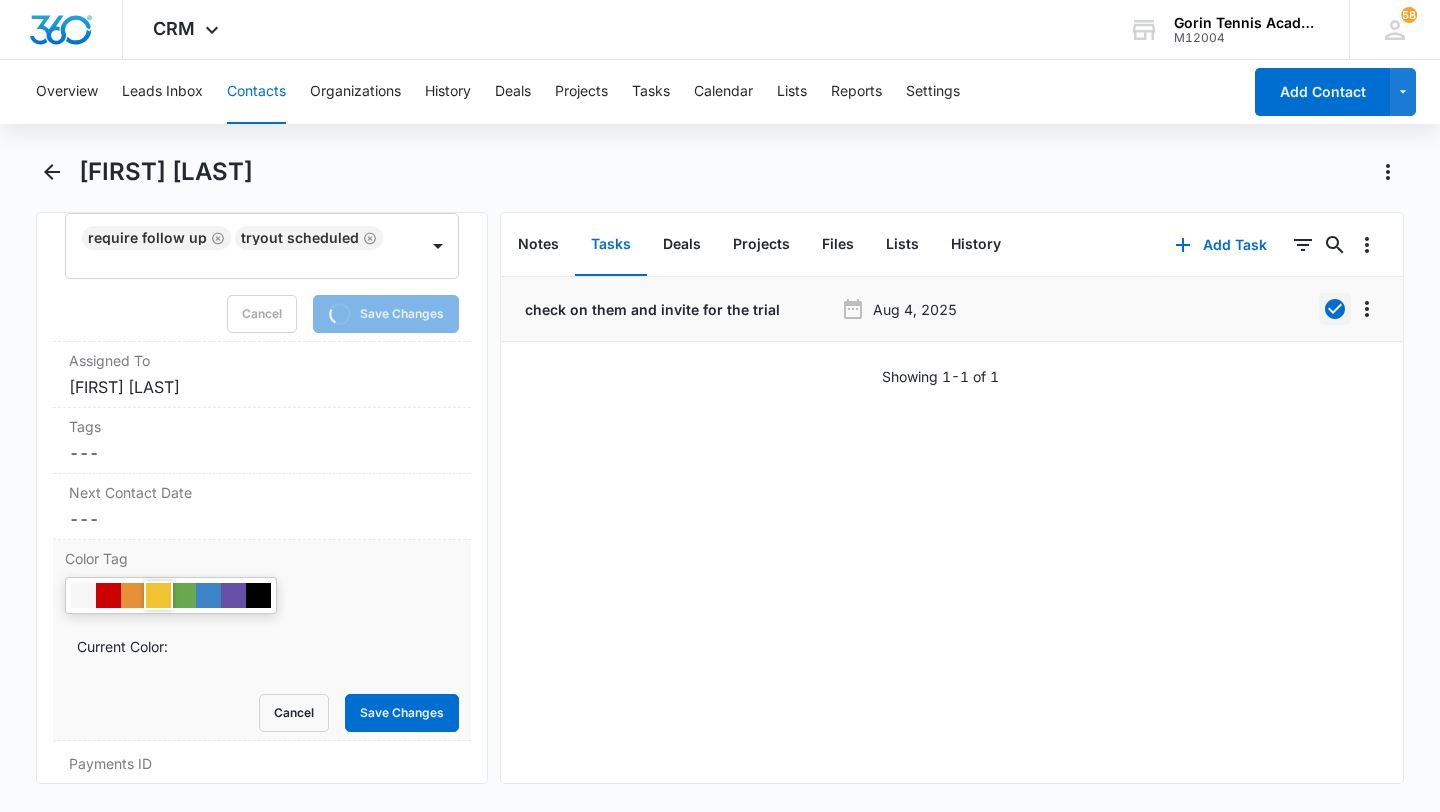 click at bounding box center [158, 595] 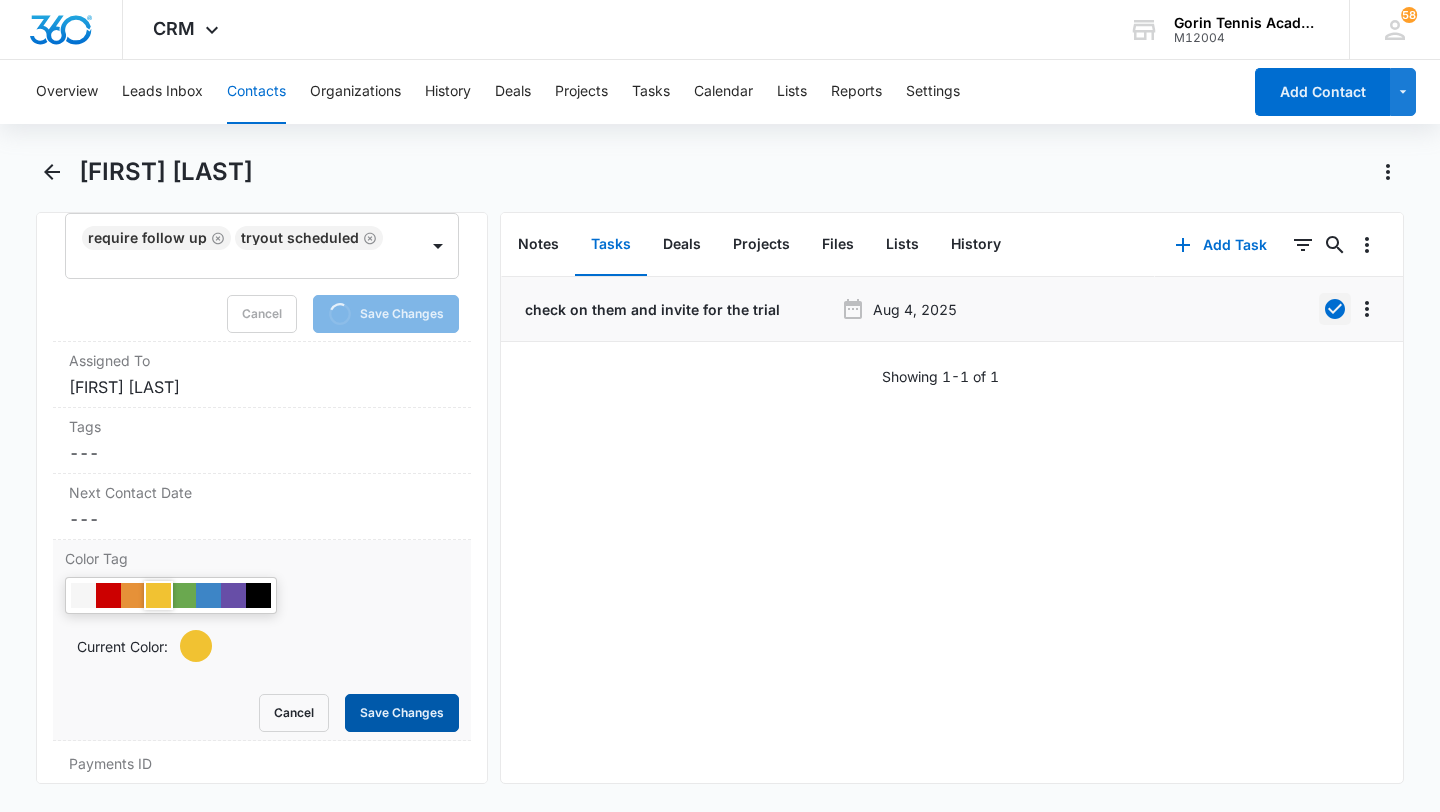 click on "Save Changes" at bounding box center (402, 713) 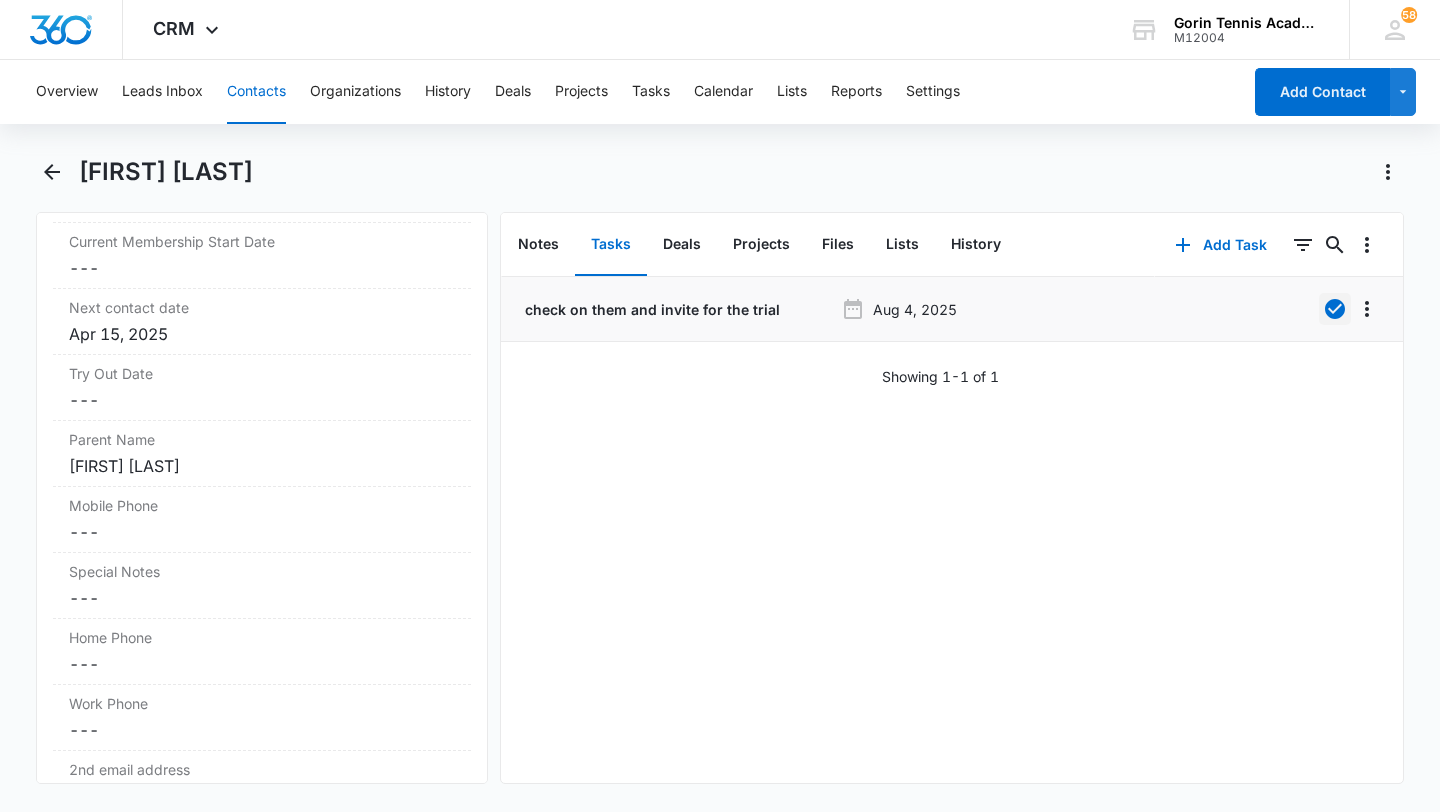 scroll, scrollTop: 1761, scrollLeft: 0, axis: vertical 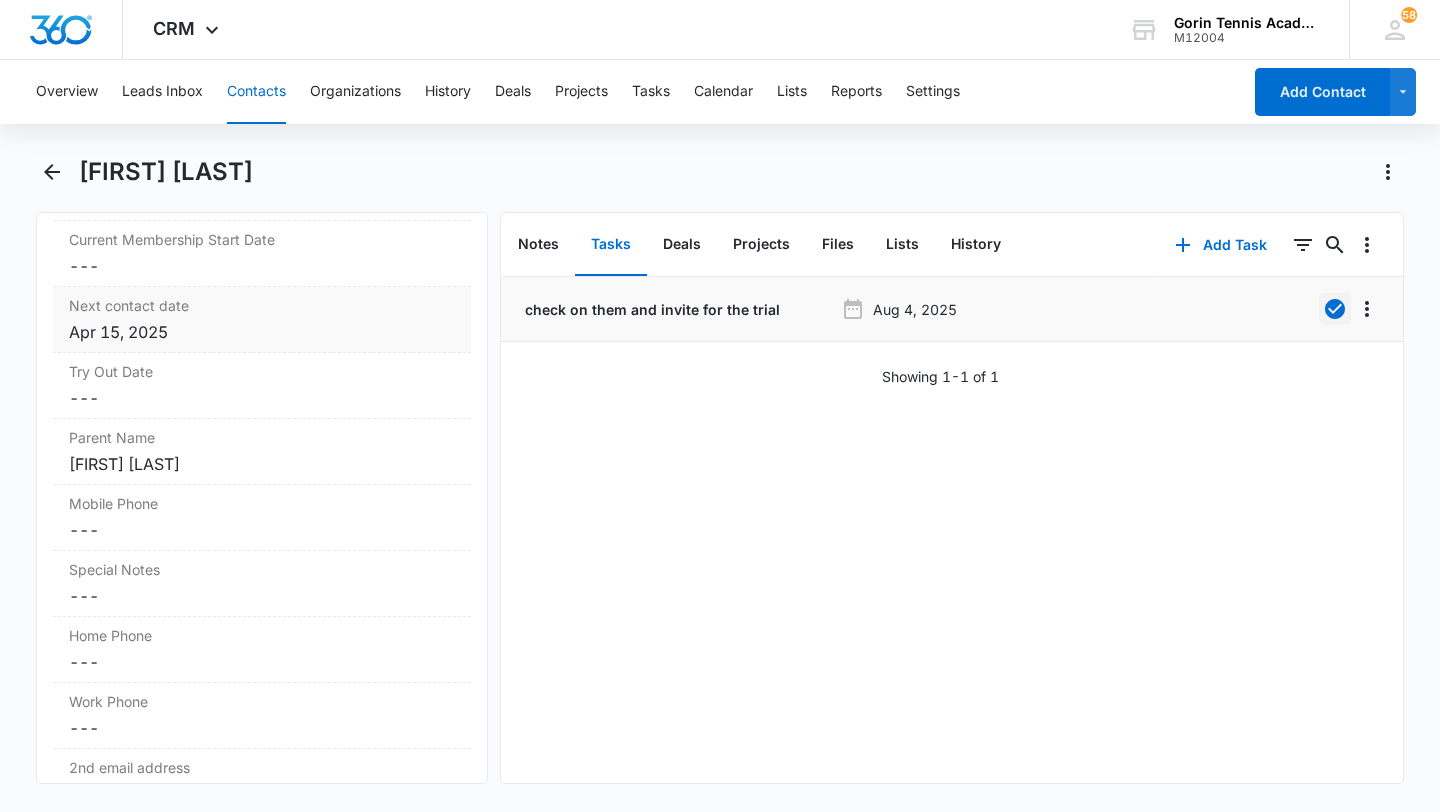 click on "Apr 15, 2025" at bounding box center [262, 332] 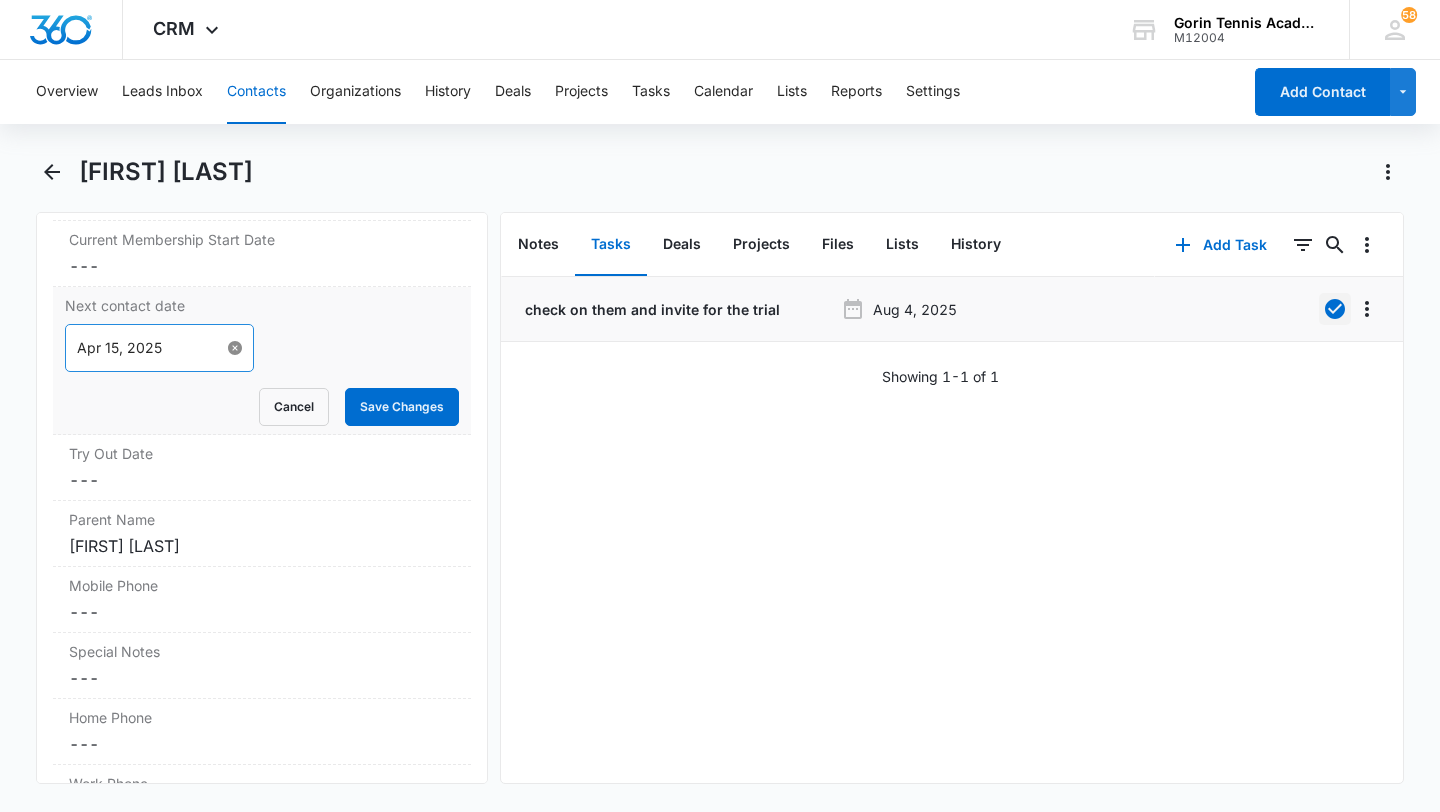 type 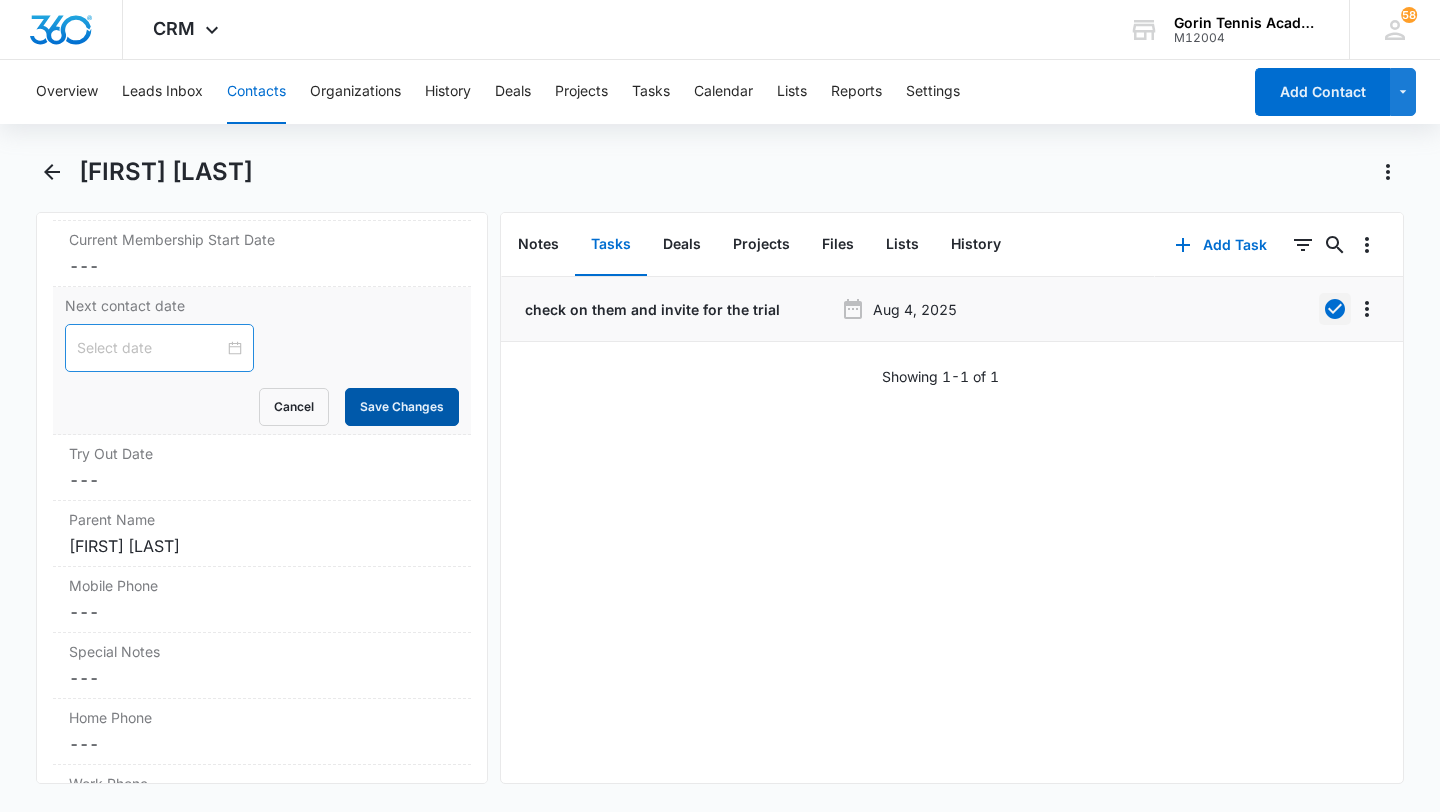click on "Save Changes" at bounding box center [402, 407] 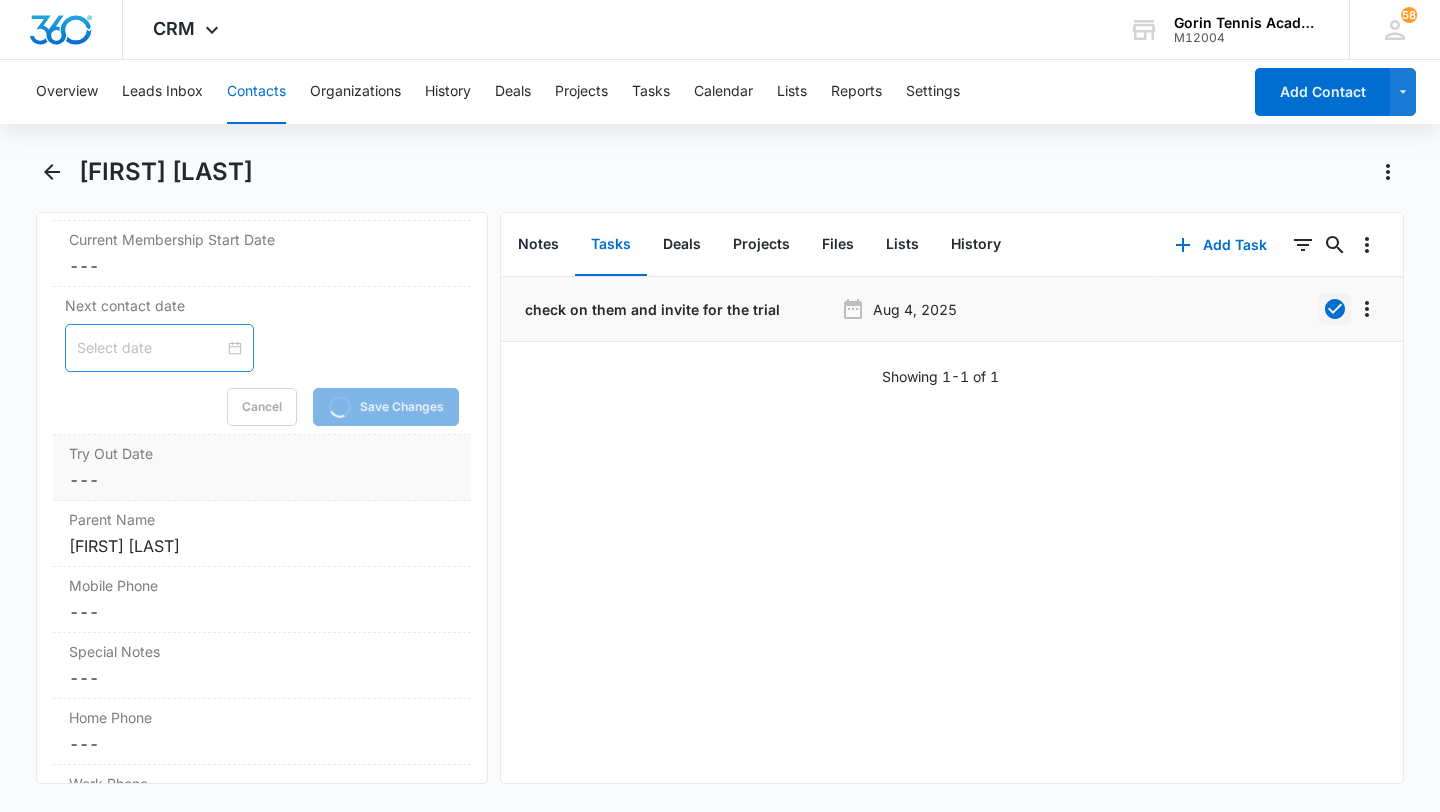 click on "Cancel Save Changes ---" at bounding box center (262, 480) 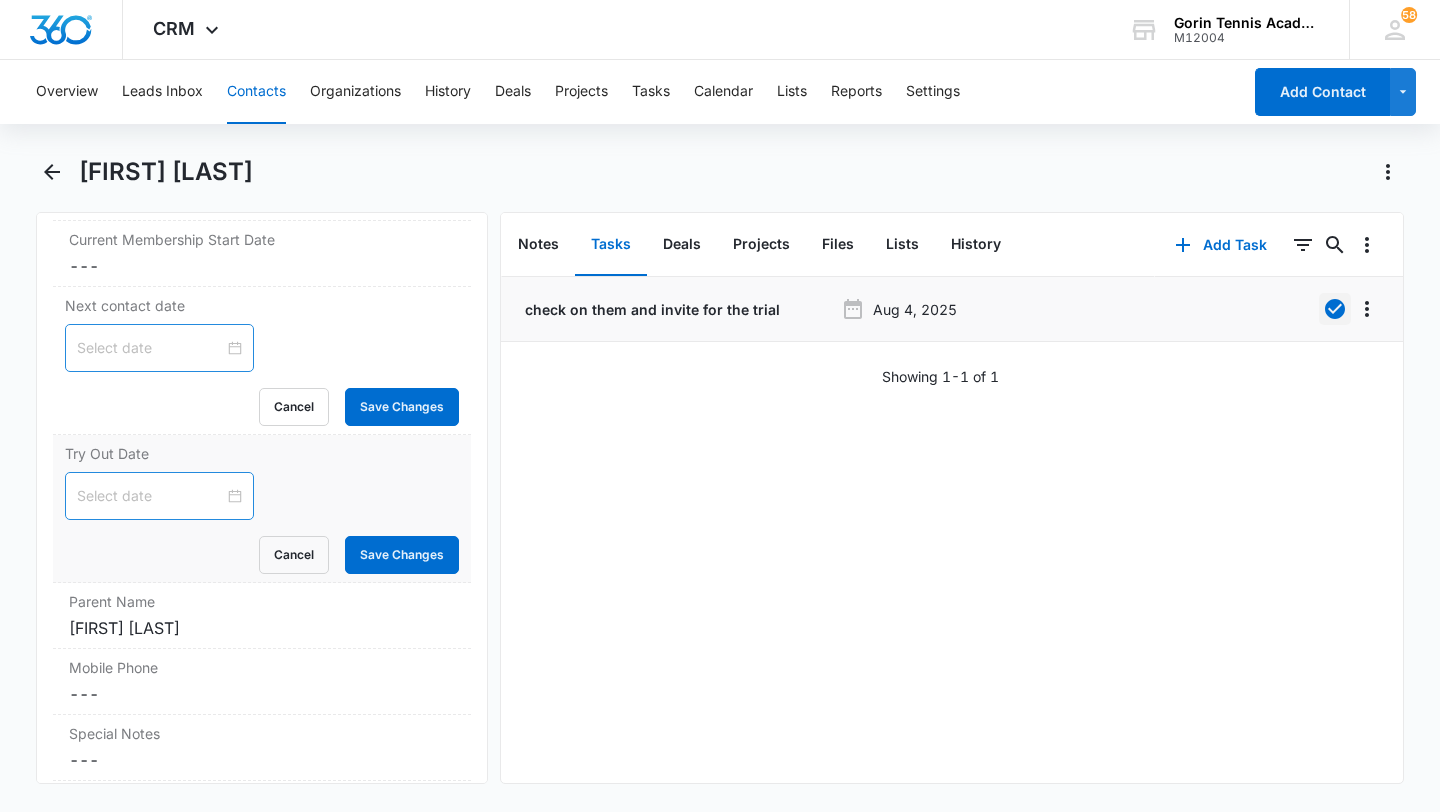 click at bounding box center (159, 496) 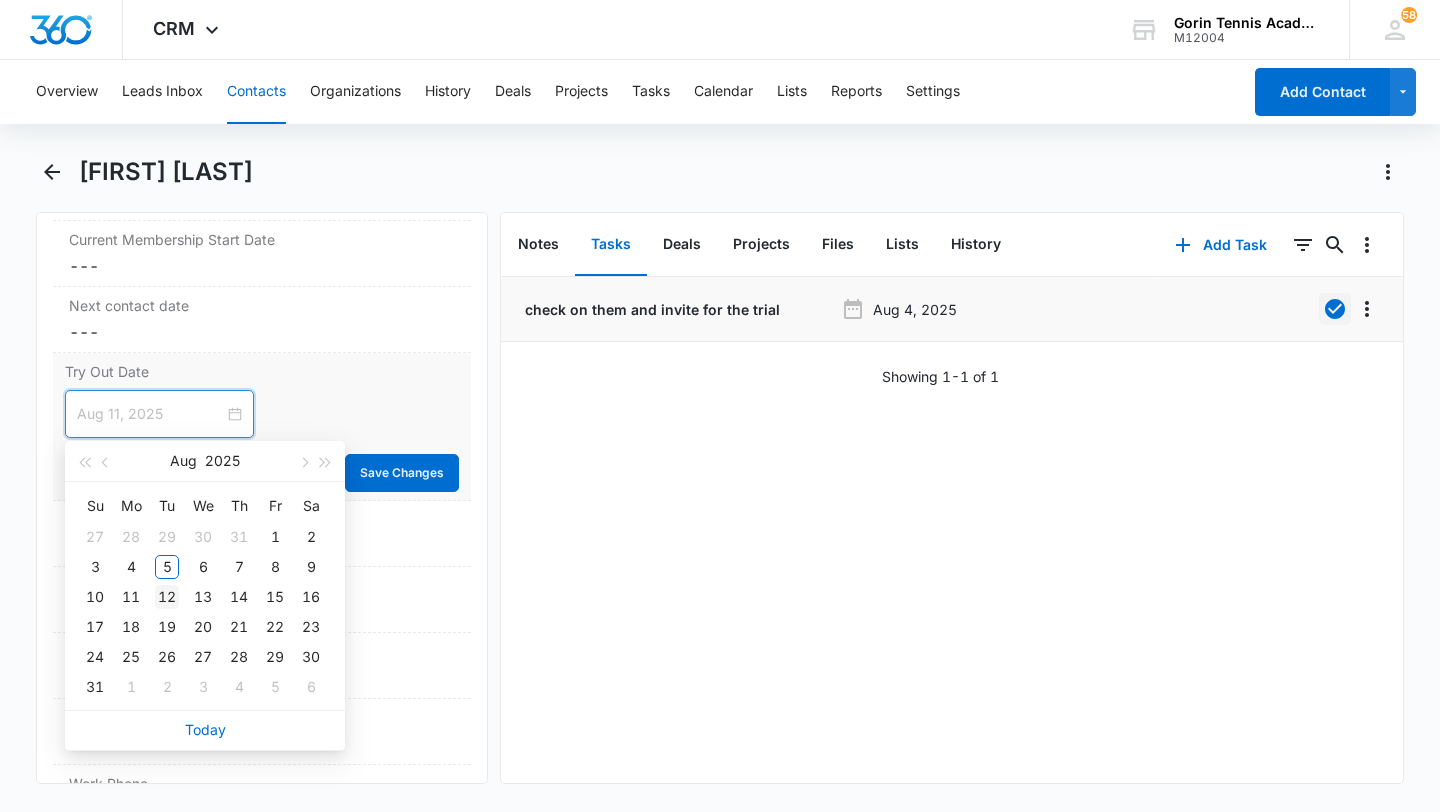 type on "Aug 12, 2025" 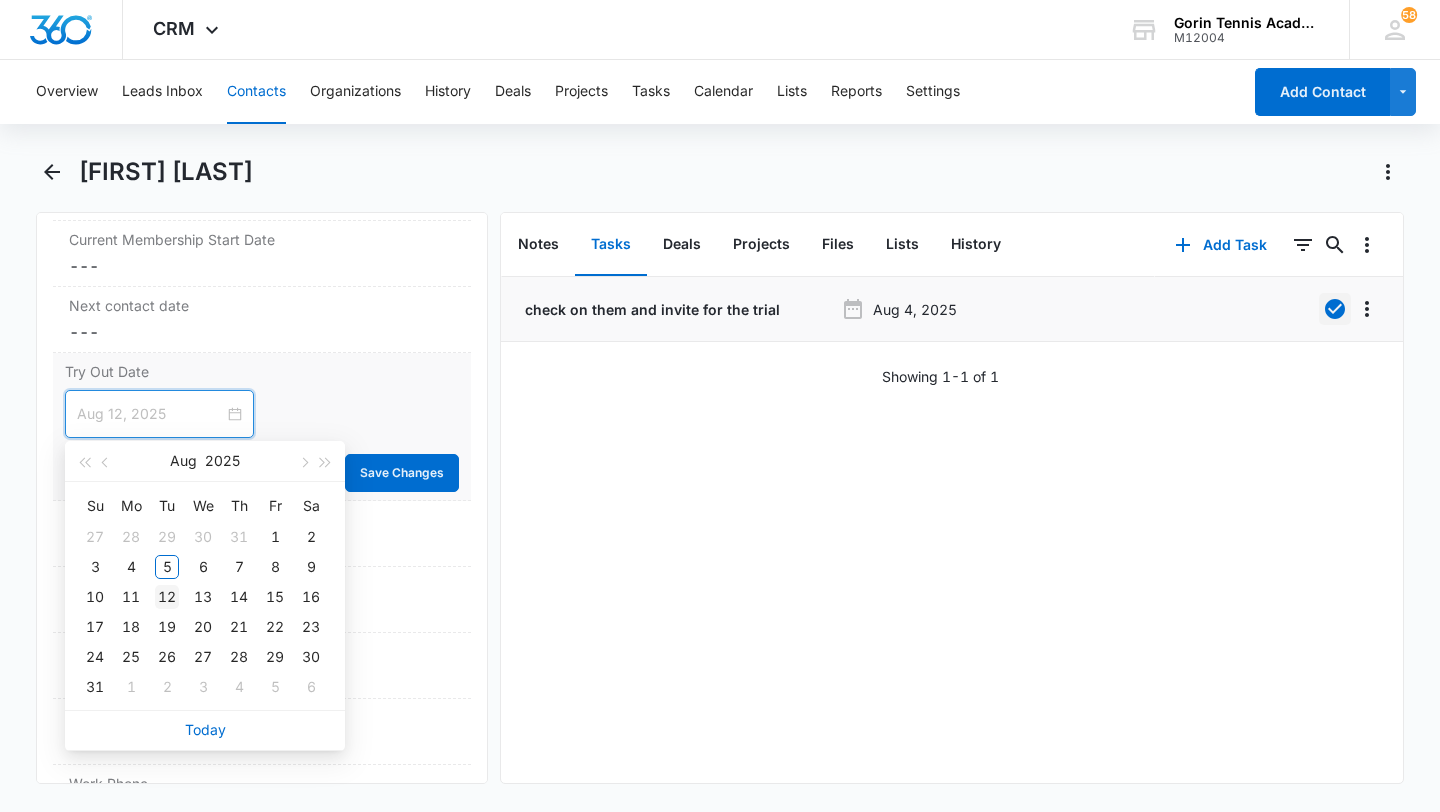 click on "12" at bounding box center (167, 597) 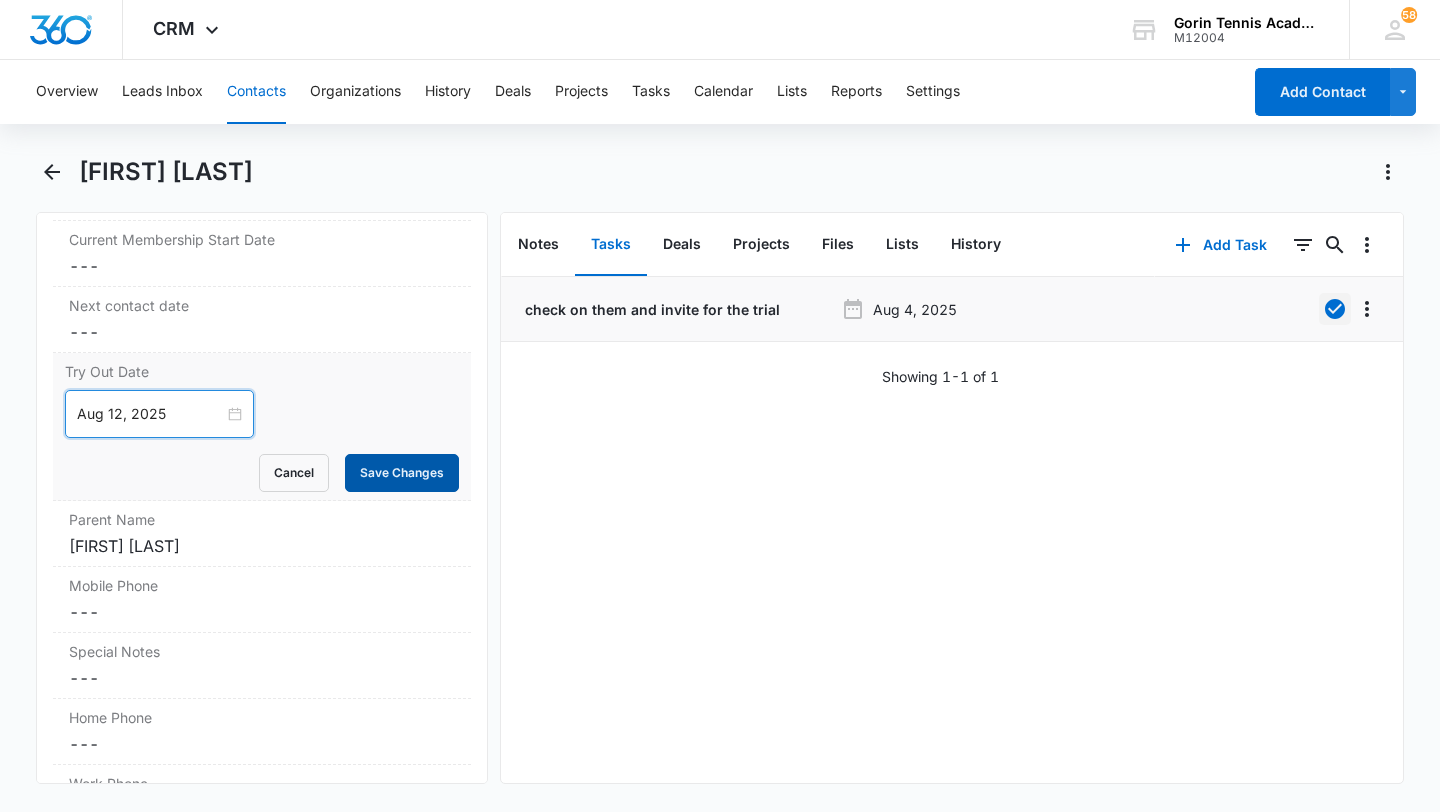 click on "Save Changes" at bounding box center (402, 473) 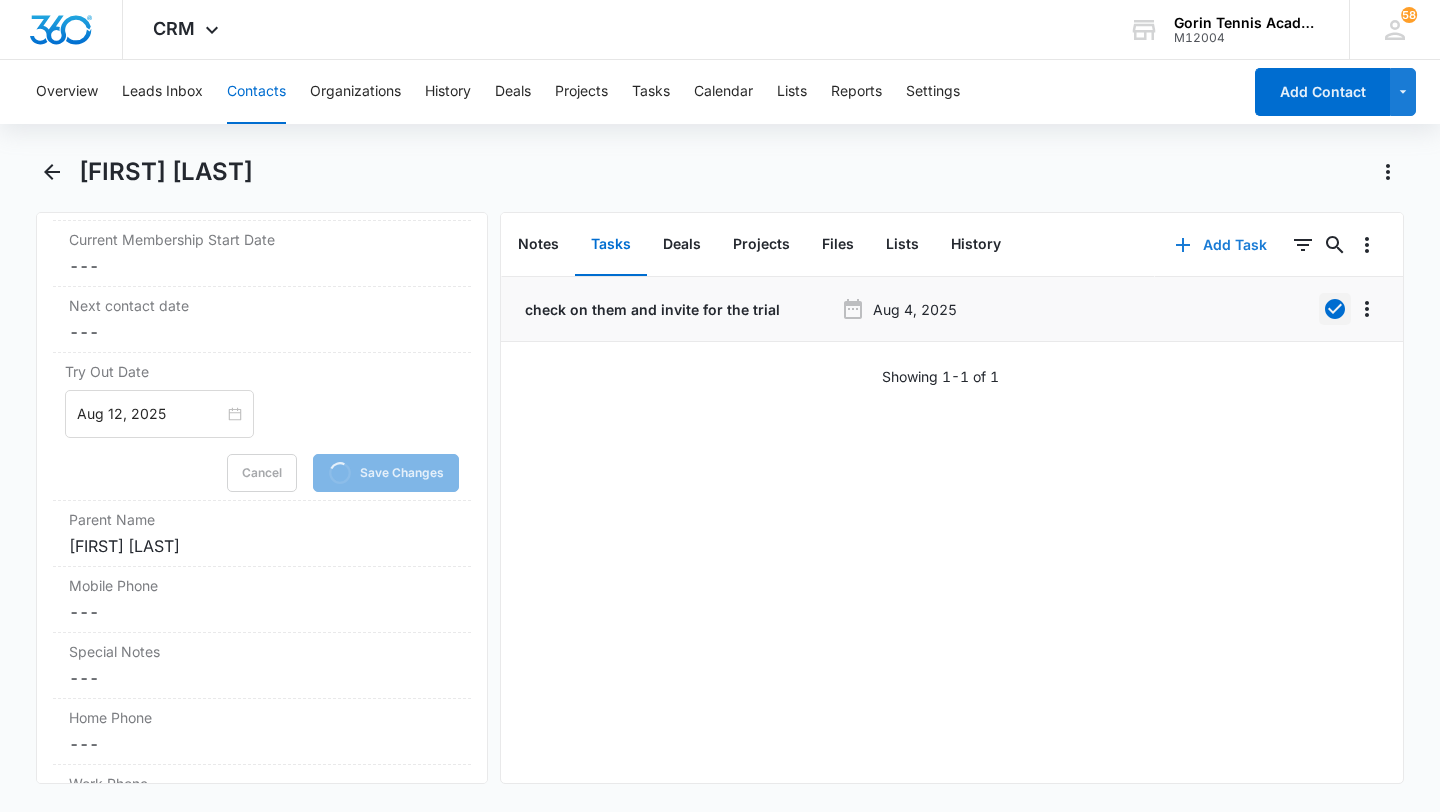 click on "Add Task" at bounding box center [1221, 245] 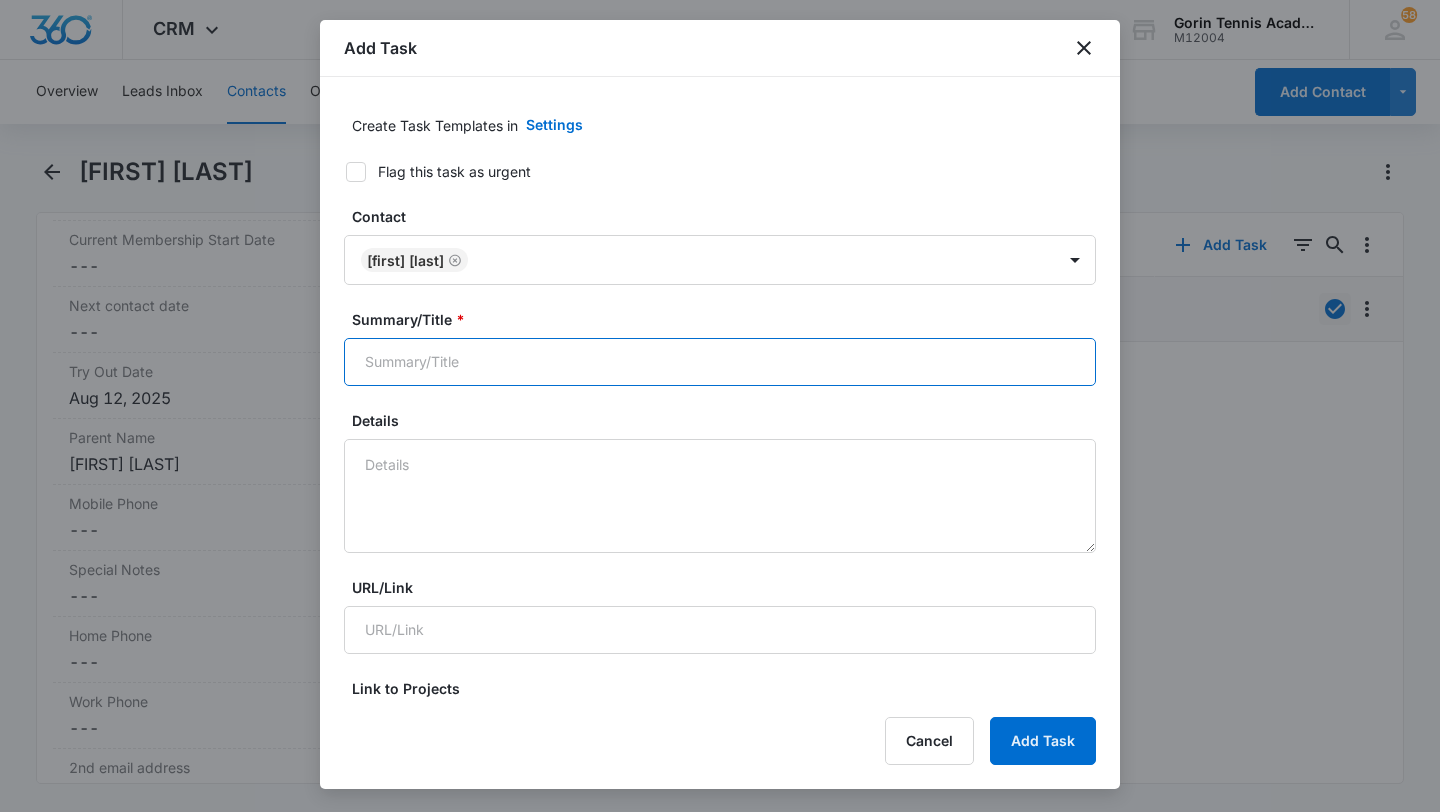 click on "Summary/Title *" at bounding box center (720, 362) 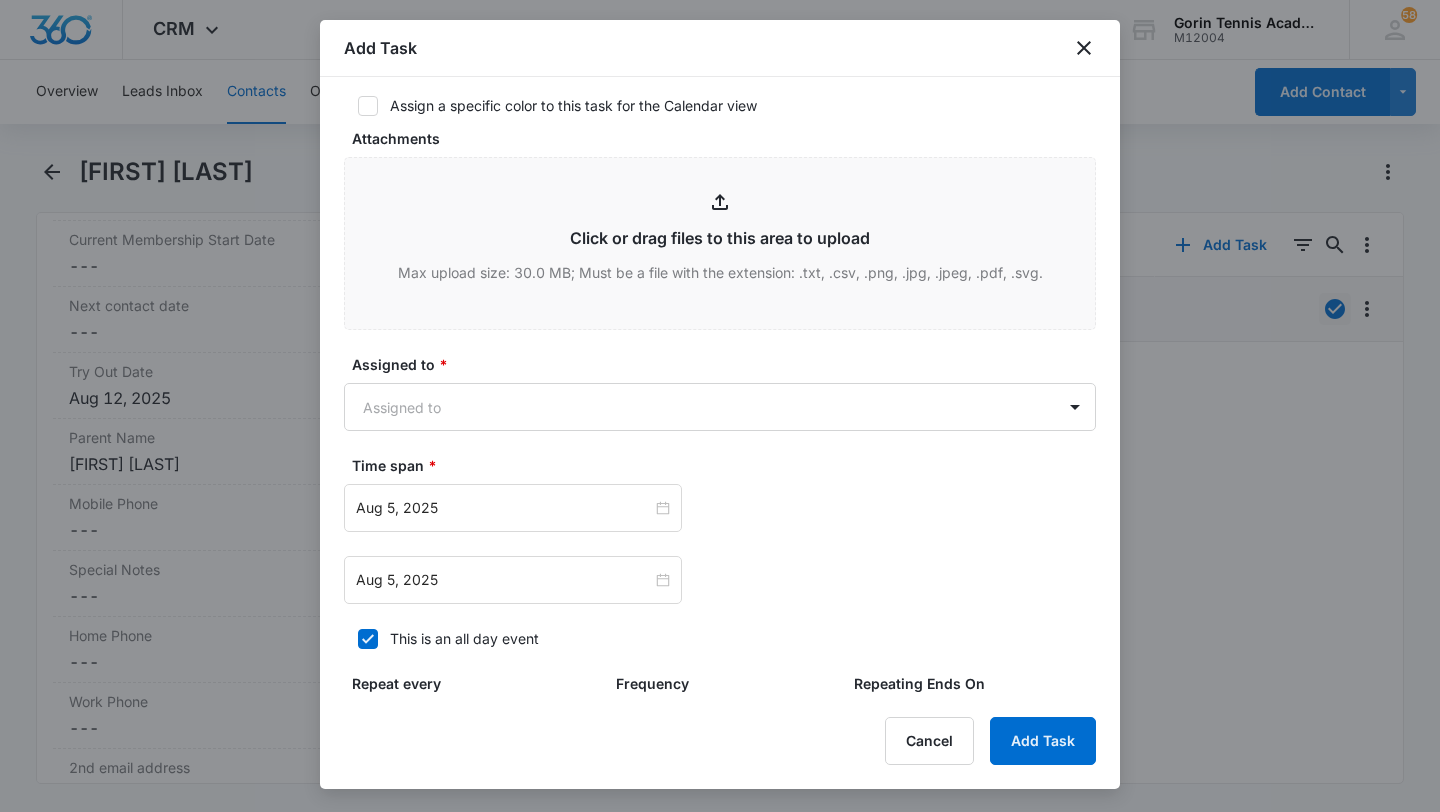 scroll, scrollTop: 903, scrollLeft: 0, axis: vertical 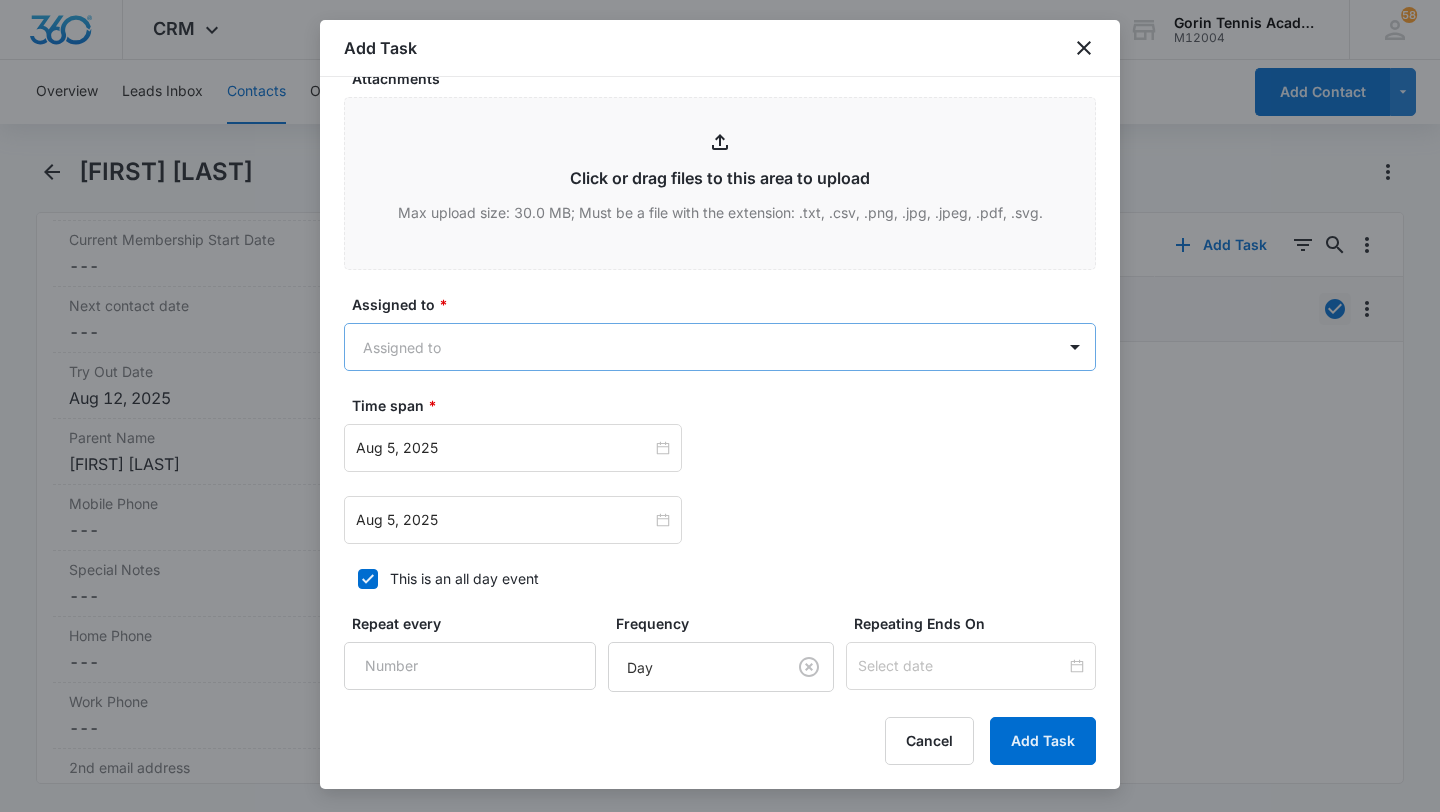 type on "follow up" 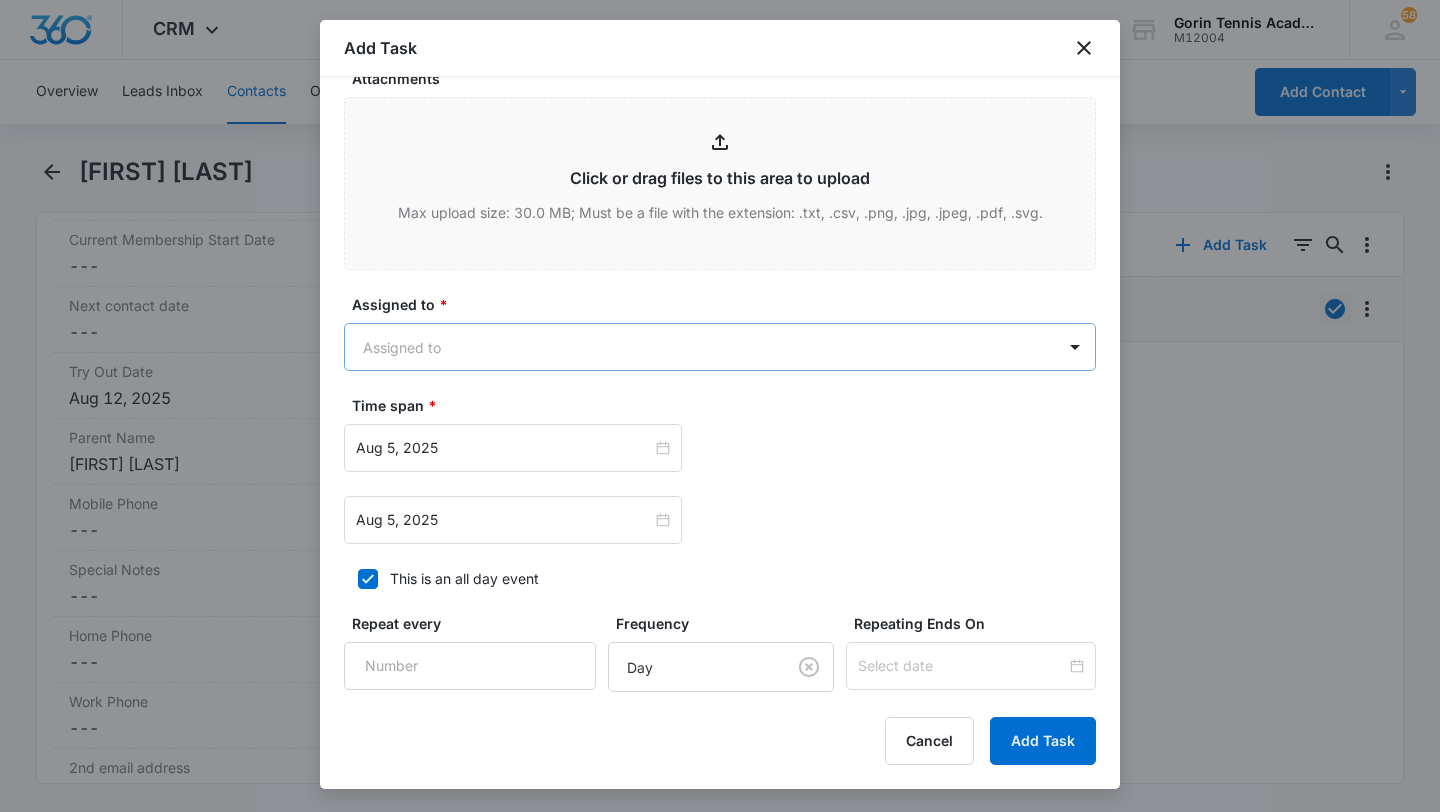 click on "CRM Apps Reputation Websites Forms CRM Email Social Shop Payments POS Content Ads Intelligence Files Brand Settings Gorin Tennis Academy M12004 Your Accounts View All 58 EV [FIRST] [LAST] [FIRST]@[DOMAIN].com My Profile 58 Notifications Support Logout Terms & Conditions   •   Privacy Policy Overview Leads Inbox Contacts Organizations History Deals Projects Tasks Calendar Lists Reports Settings Add Contact [FIRST] [LAST] Remove VS [FIRST] [LAST] Contact Info Name Cancel Save Changes [FIRST] [LAST] Phone Cancel Save Changes [PHONE] Email Cancel Save Changes [EMAIL] Organization Cancel Save Changes --- Address Cancel Save Changes --- Details Source Cancel Save Changes Call From Website Contact Type Cancel Save Changes Saratoga/West Valley College, Cupertino - De Anza College Contact Status Cancel Save Changes Require Follow Up, Tryout Scheduled Assigned To Cancel Save Changes [FIRST] [LAST] Tags Cancel Save Changes --- Next Contact Date Cancel Save Changes --- Color Tag Cancel 0" at bounding box center [720, 406] 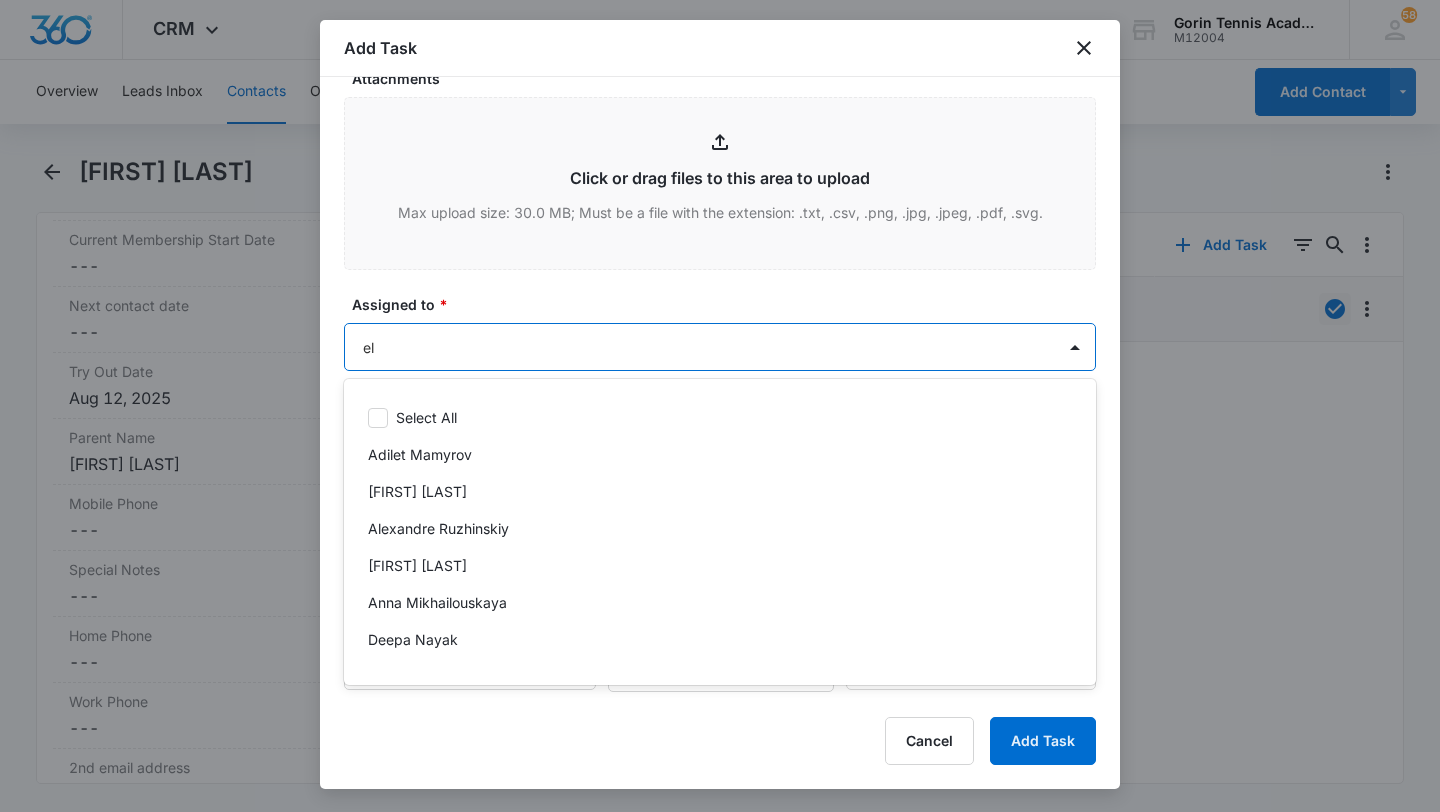 type on "eli" 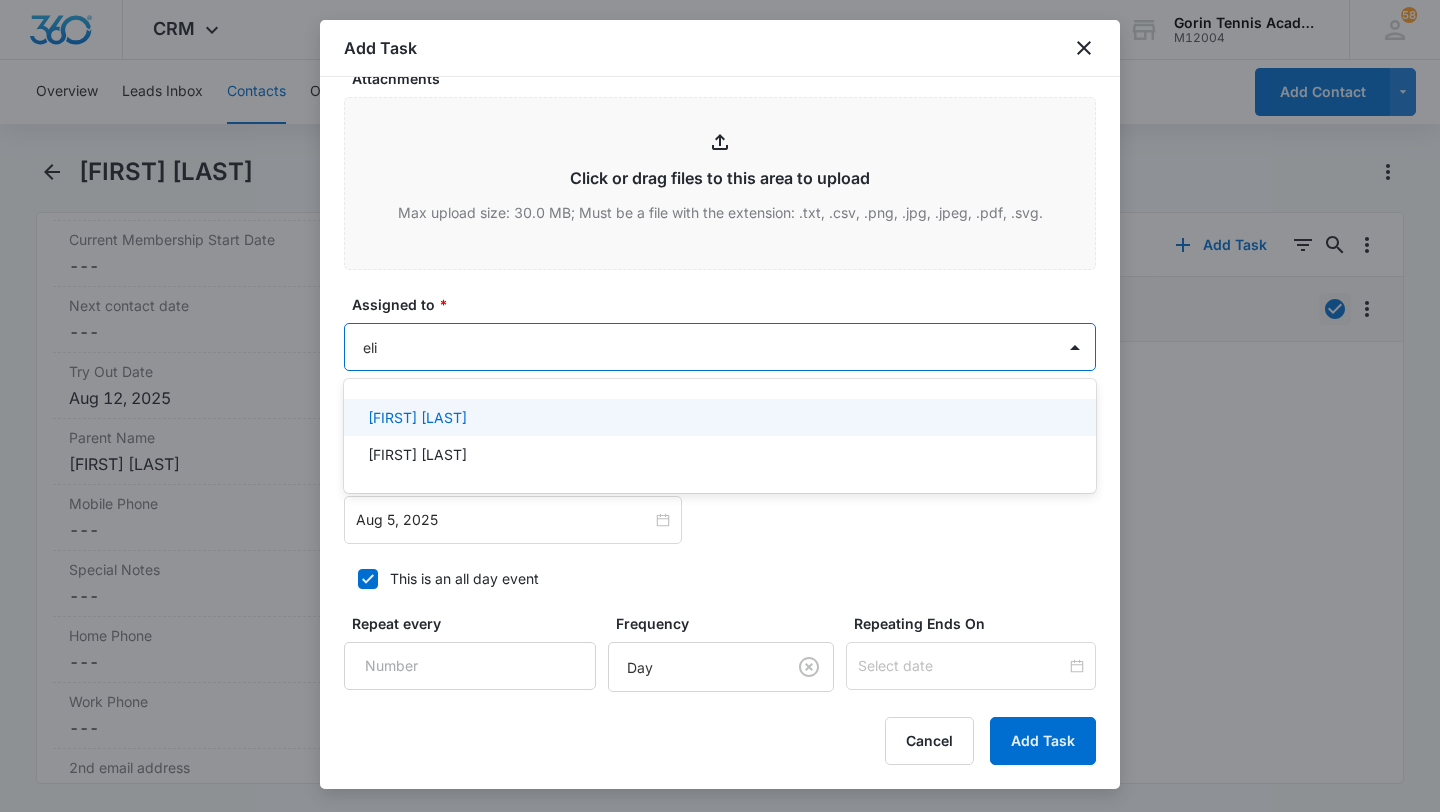 click on "[FIRST] [LAST]" at bounding box center (417, 417) 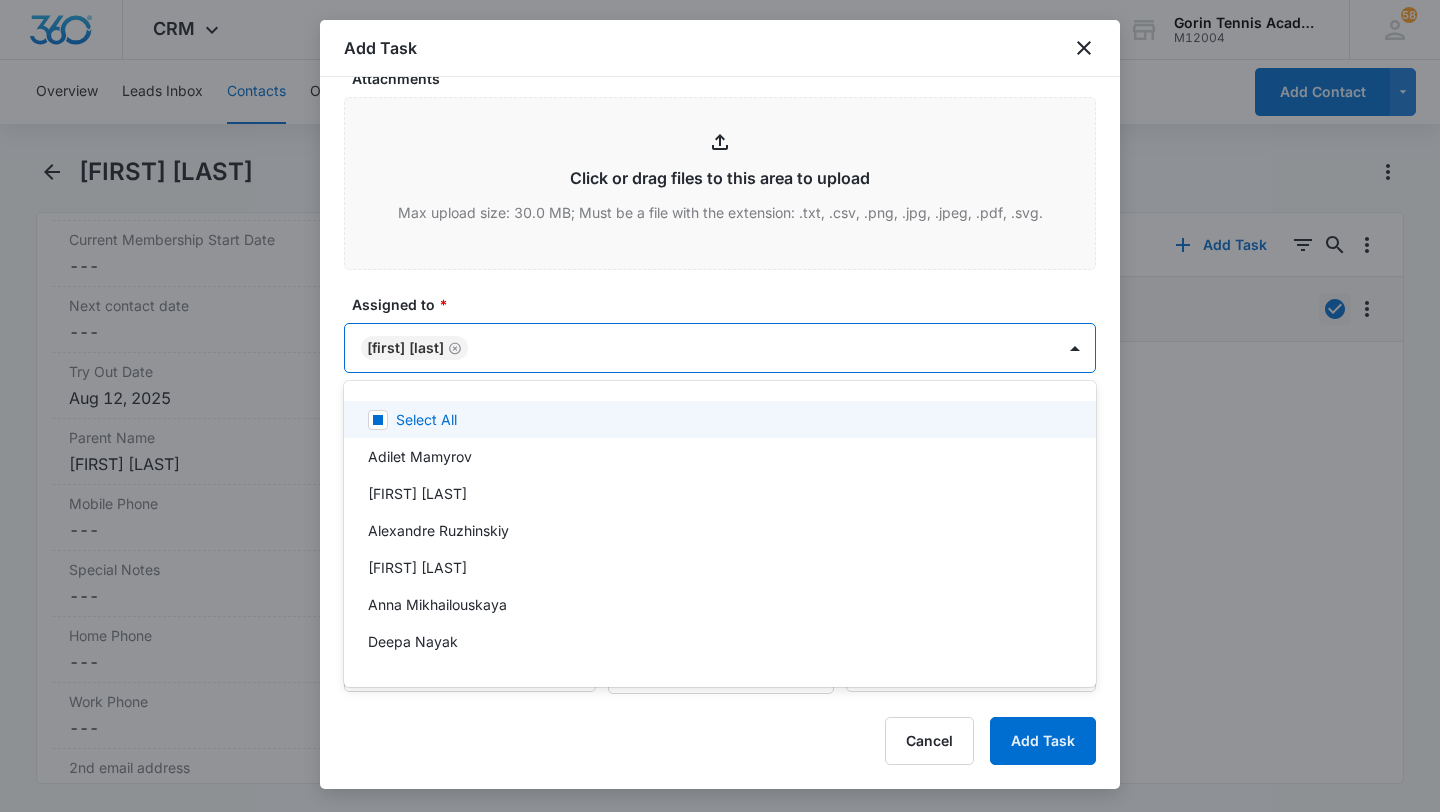 click at bounding box center (720, 406) 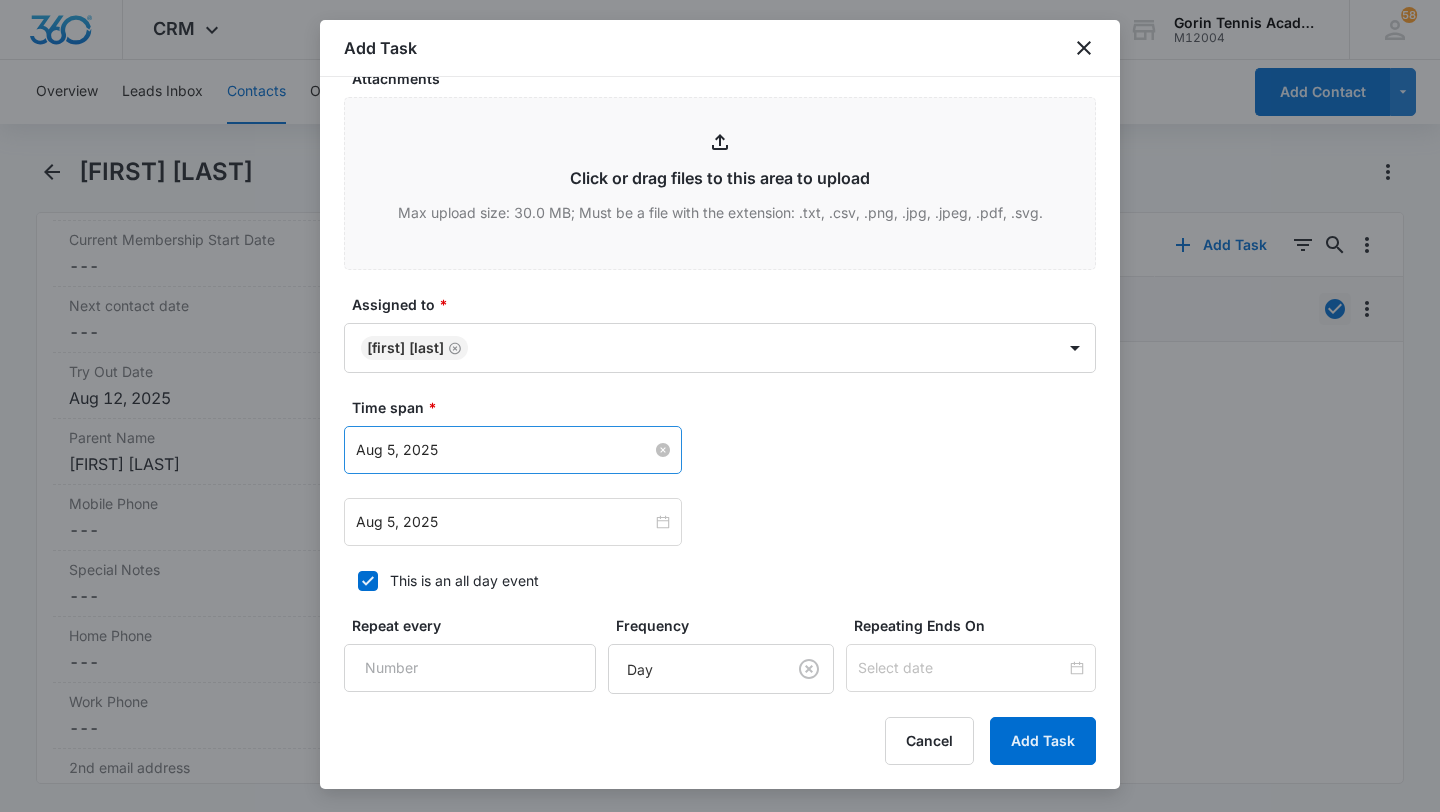click on "Aug 5, 2025" at bounding box center (504, 450) 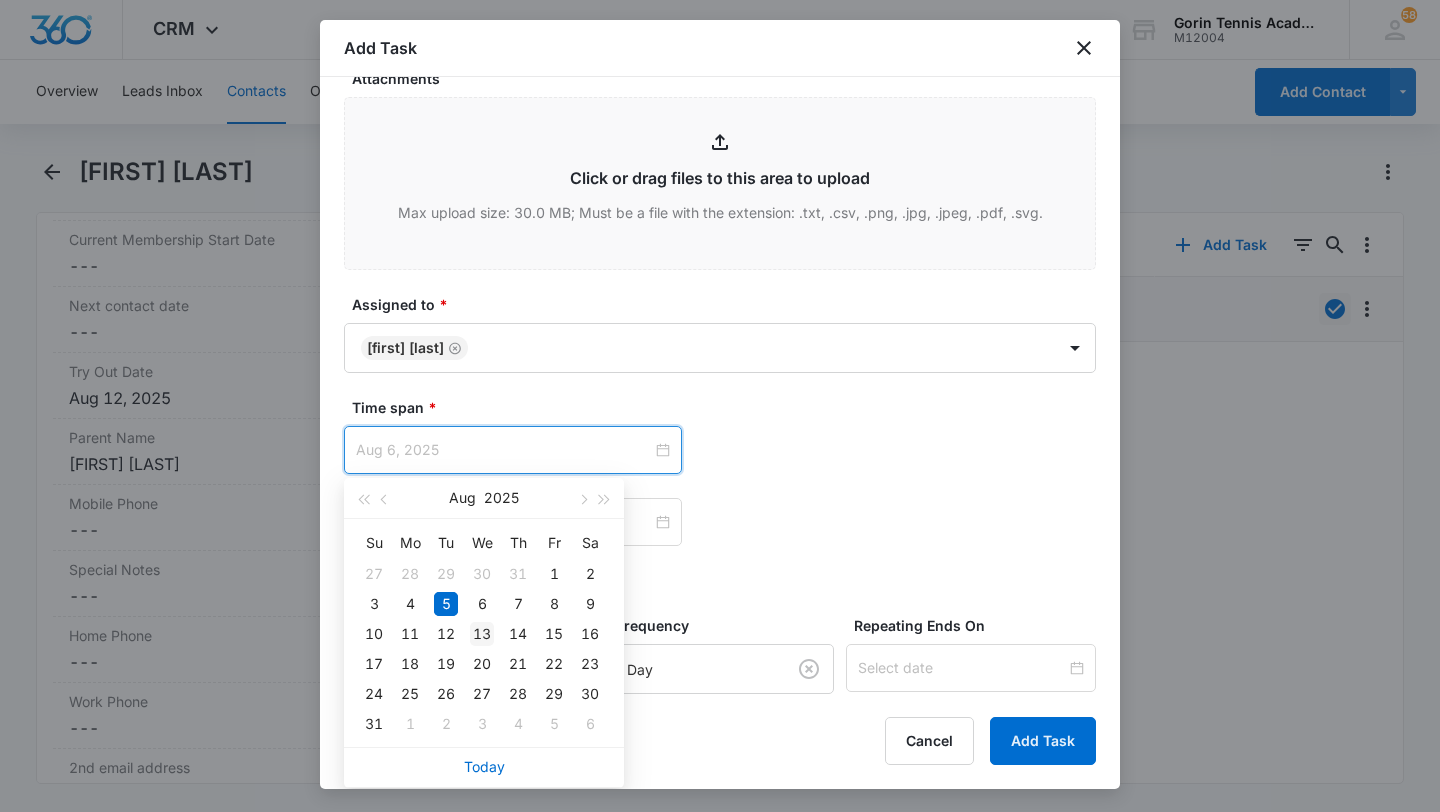 type on "Aug 13, 2025" 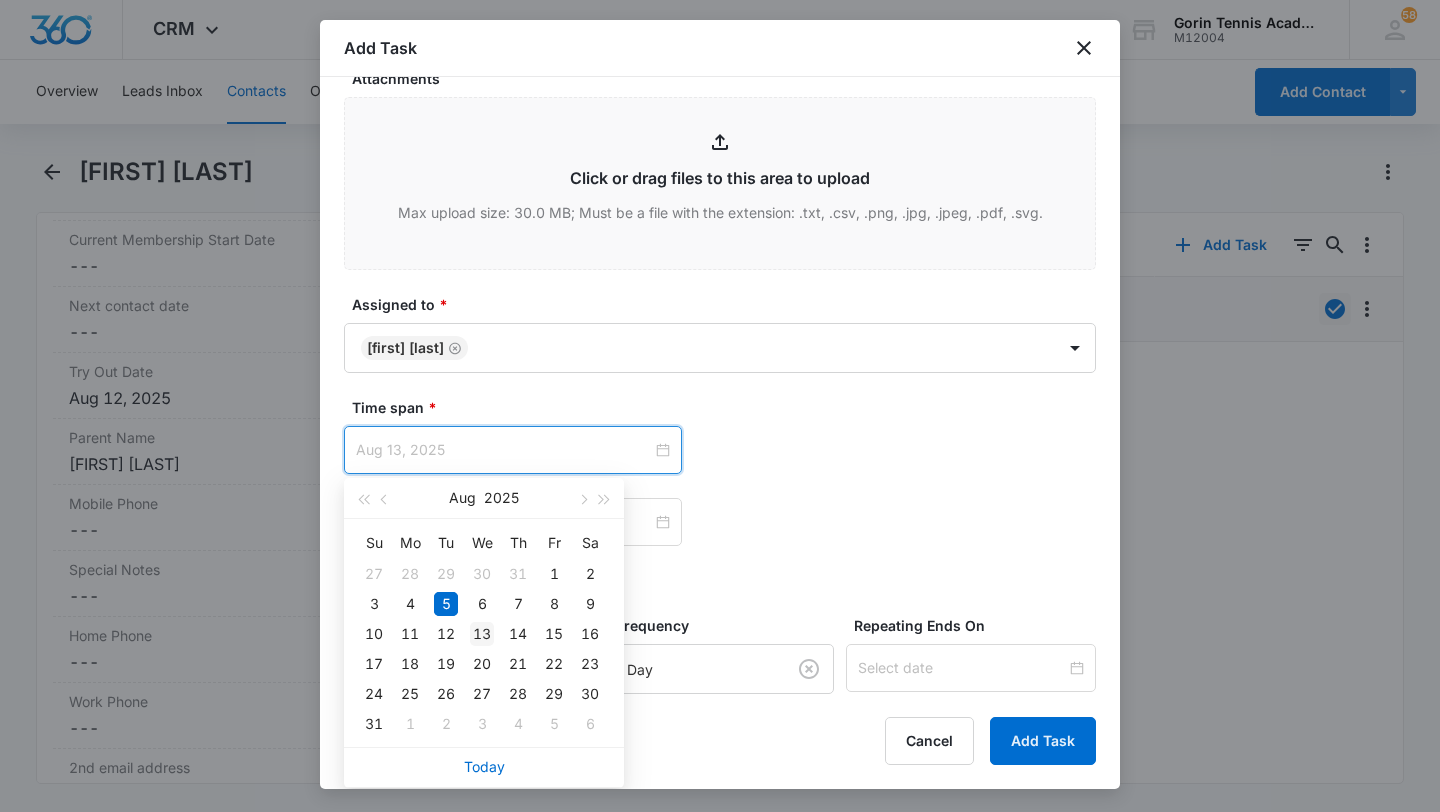 click on "13" at bounding box center (482, 634) 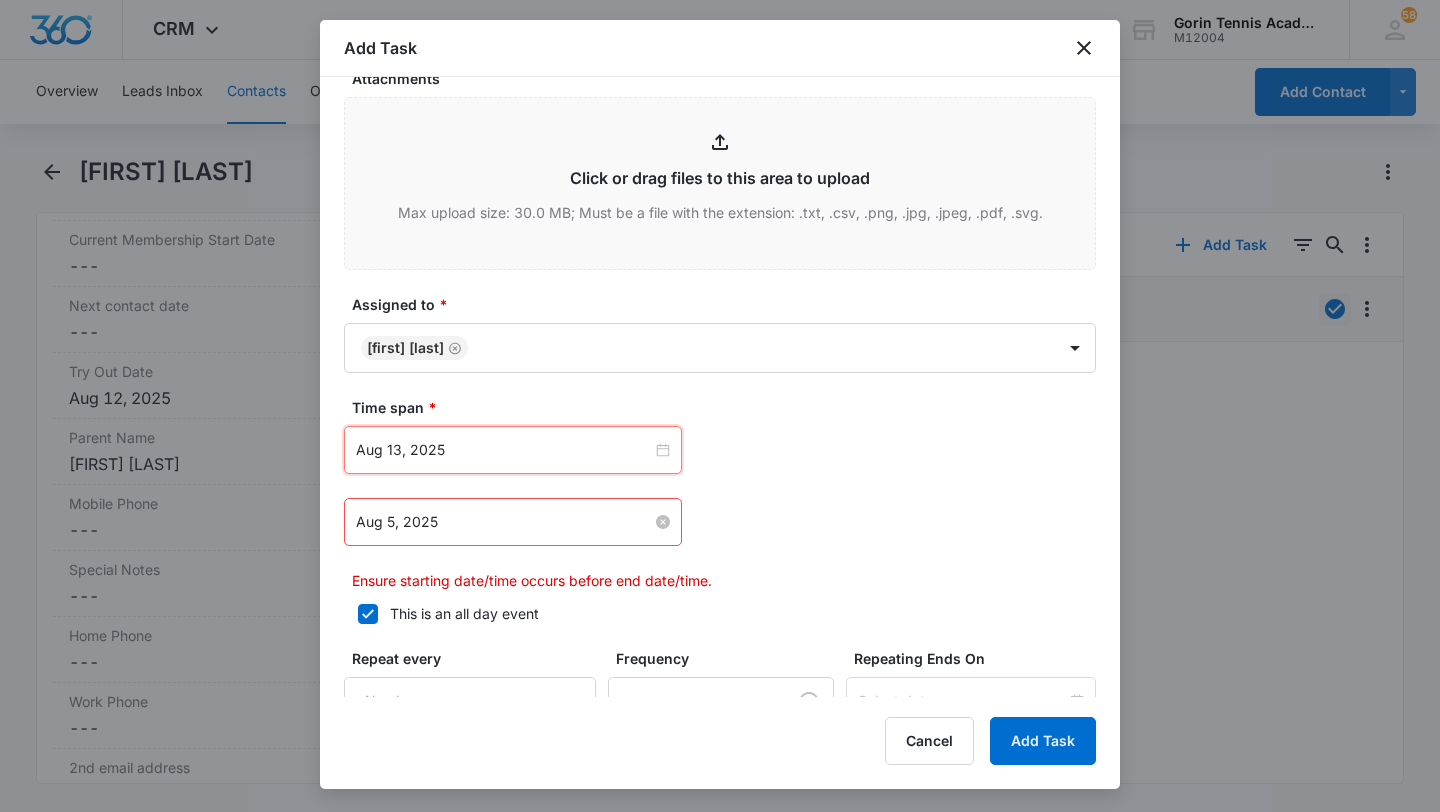 click on "Aug 5, 2025" at bounding box center [504, 522] 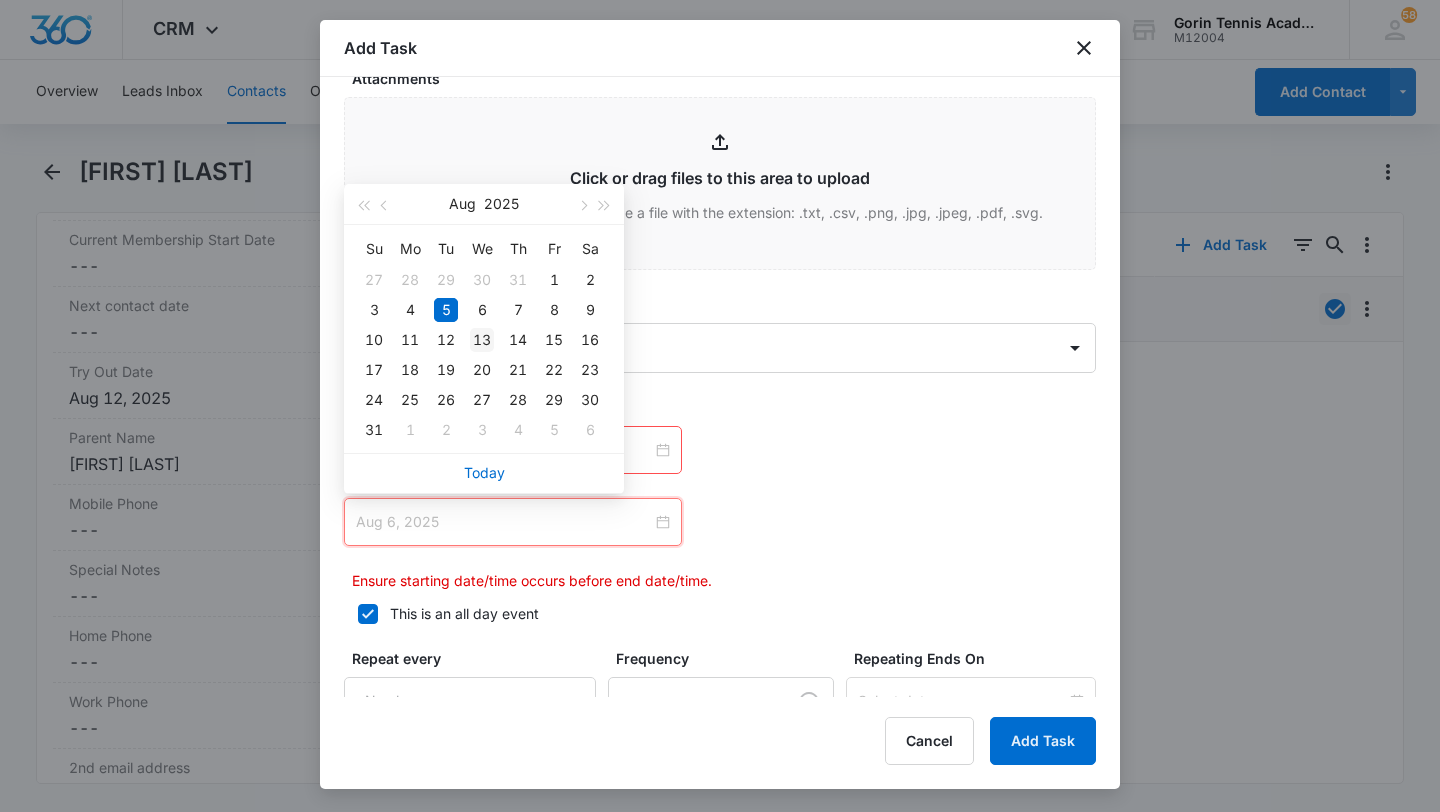 type on "Aug 13, 2025" 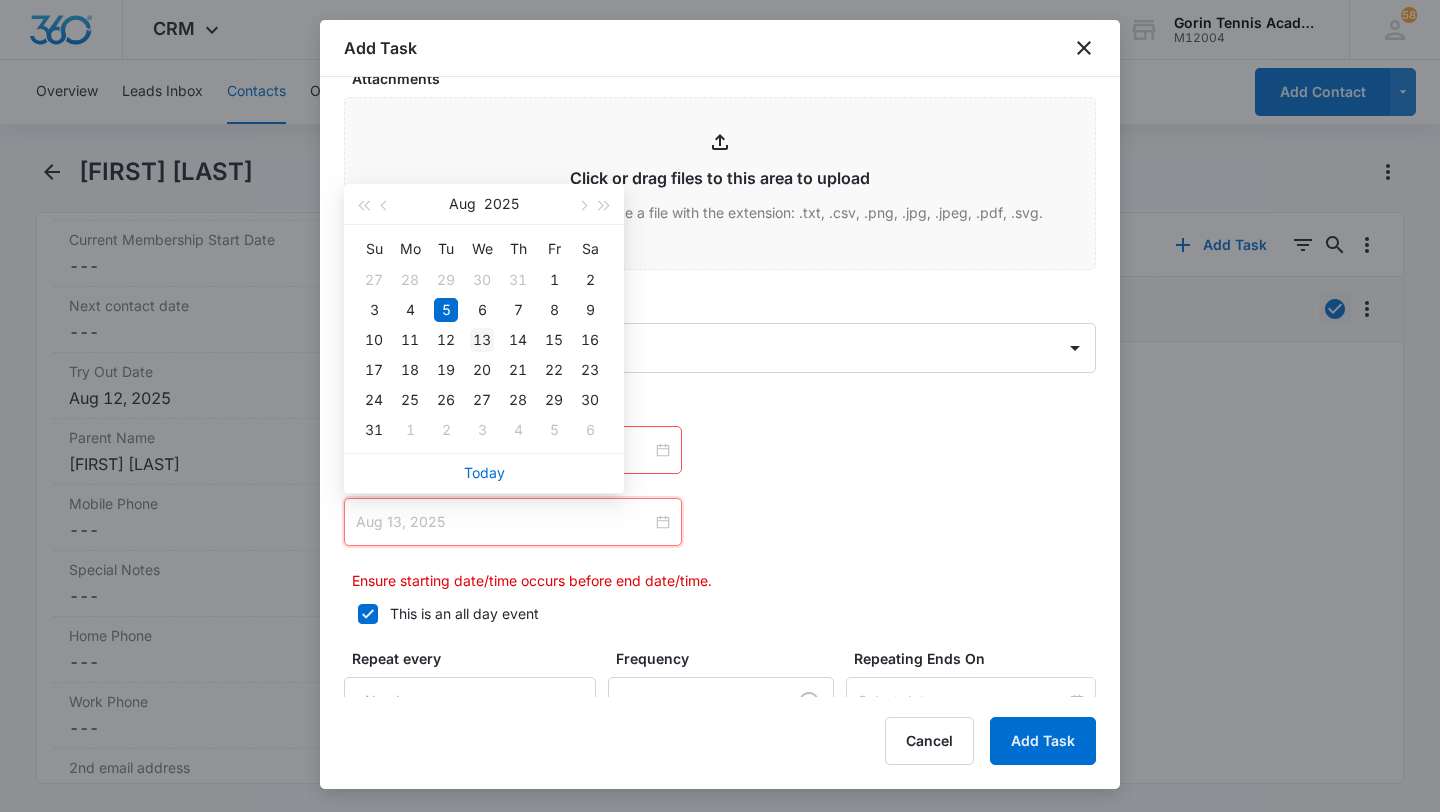 click on "13" at bounding box center [482, 340] 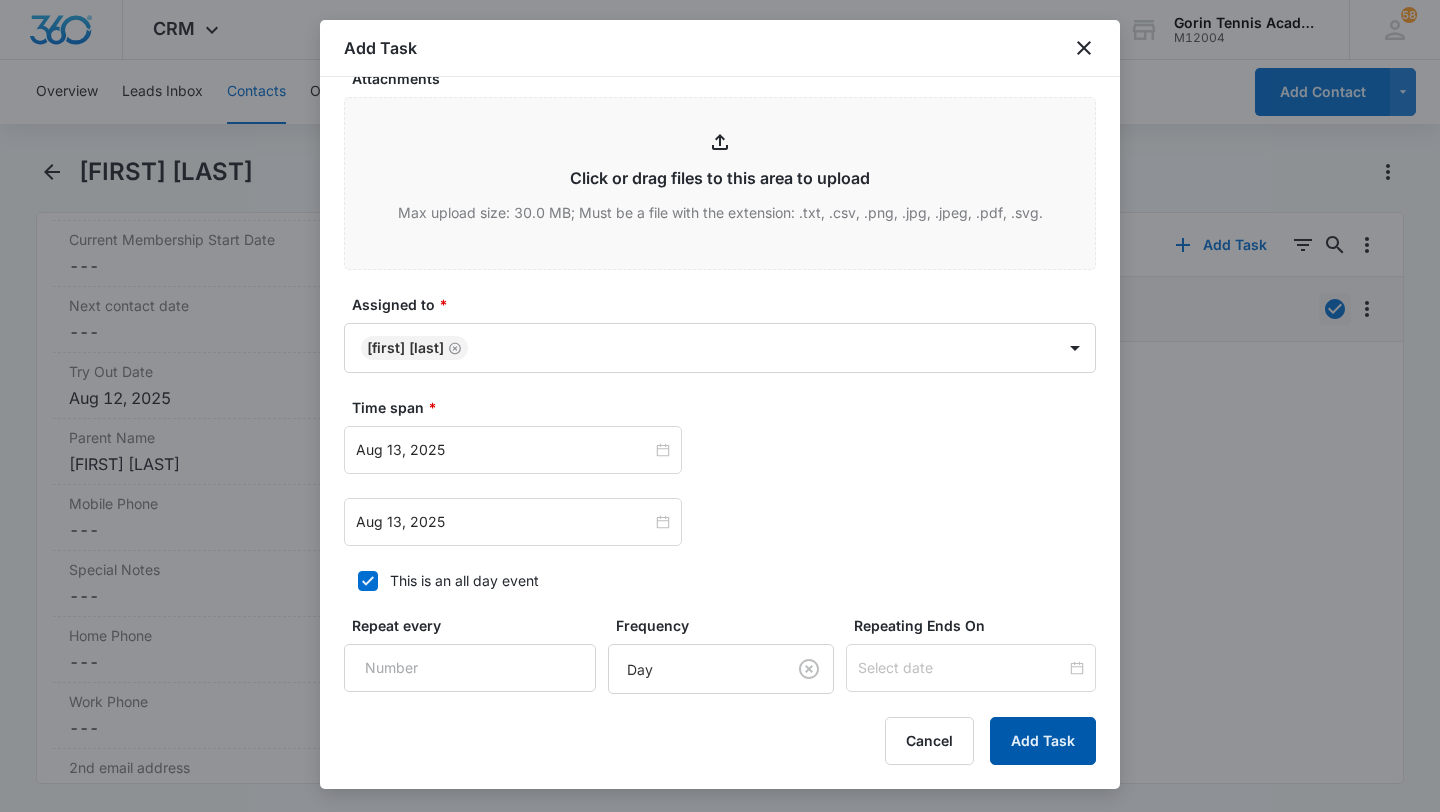 click on "Add Task" at bounding box center [1043, 741] 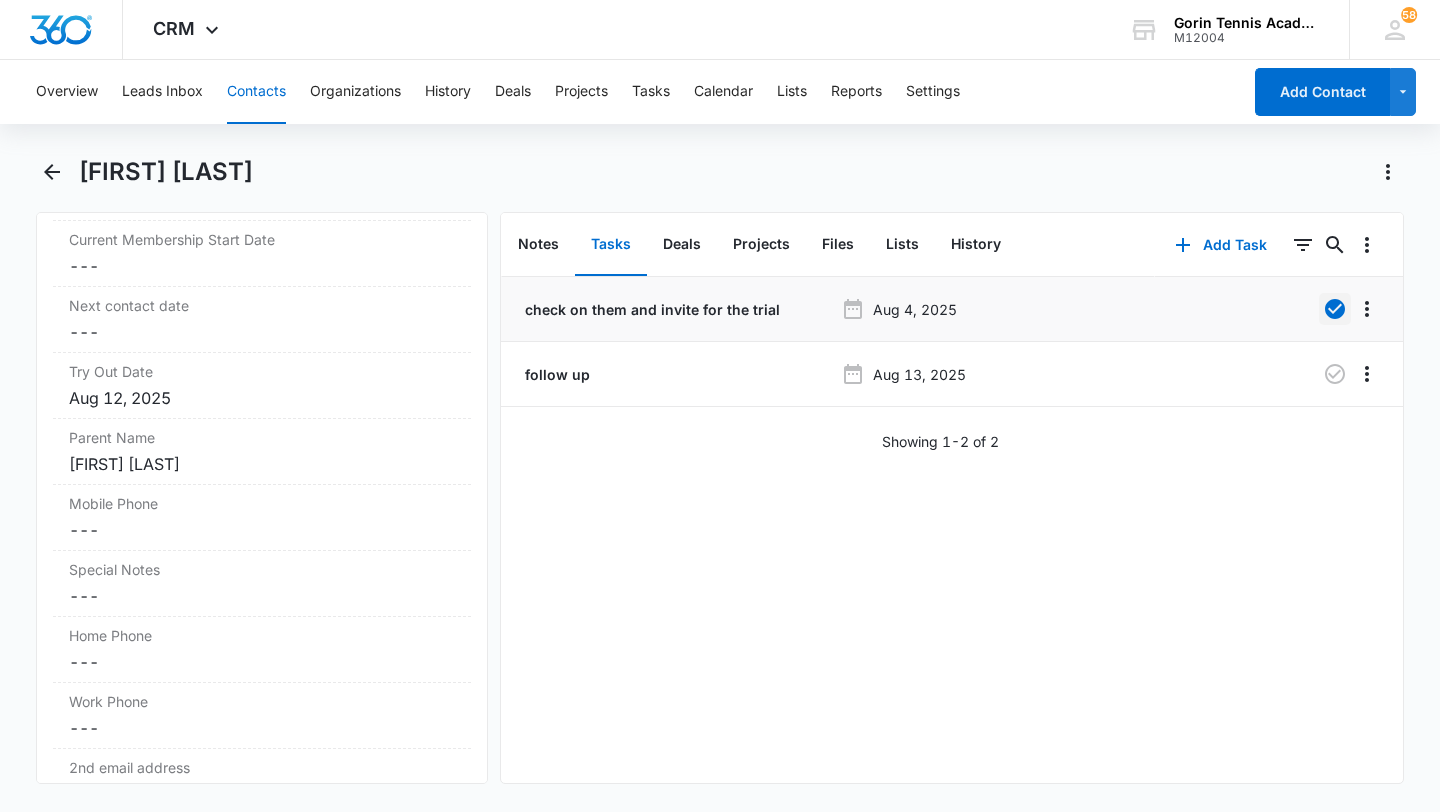 click on "Contacts" at bounding box center [256, 92] 